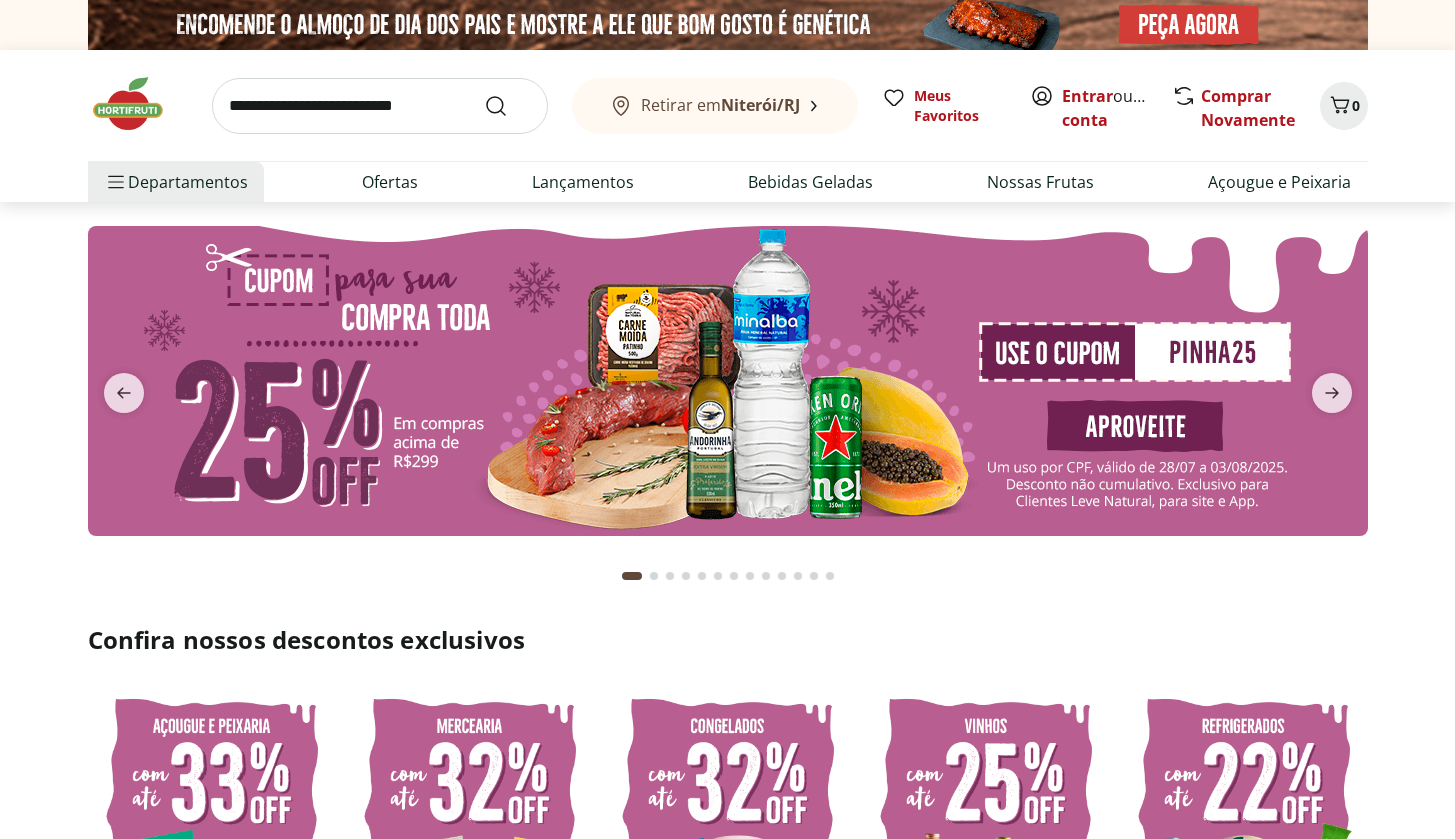 scroll, scrollTop: 0, scrollLeft: 0, axis: both 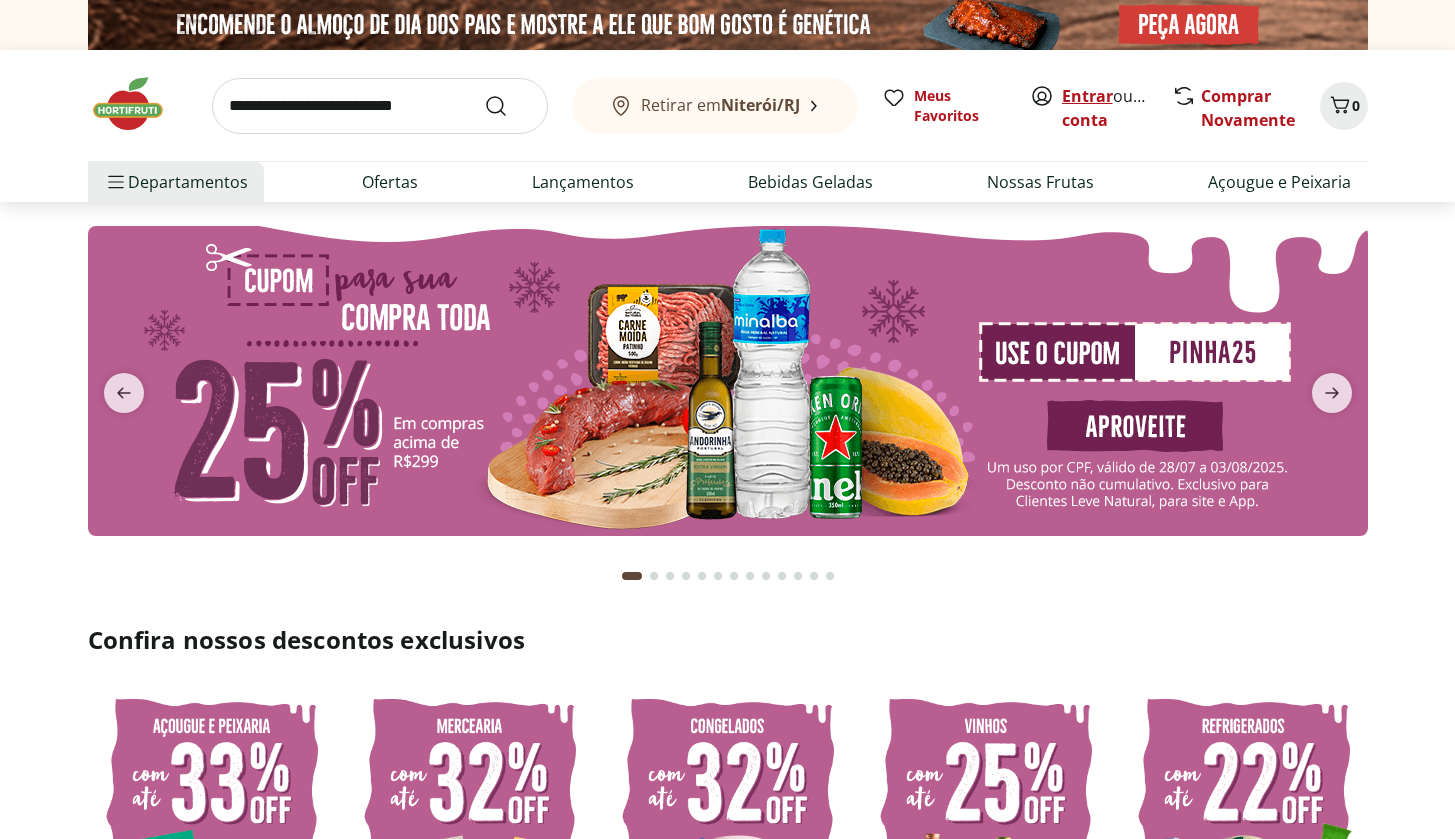 click on "Entrar" at bounding box center [1087, 96] 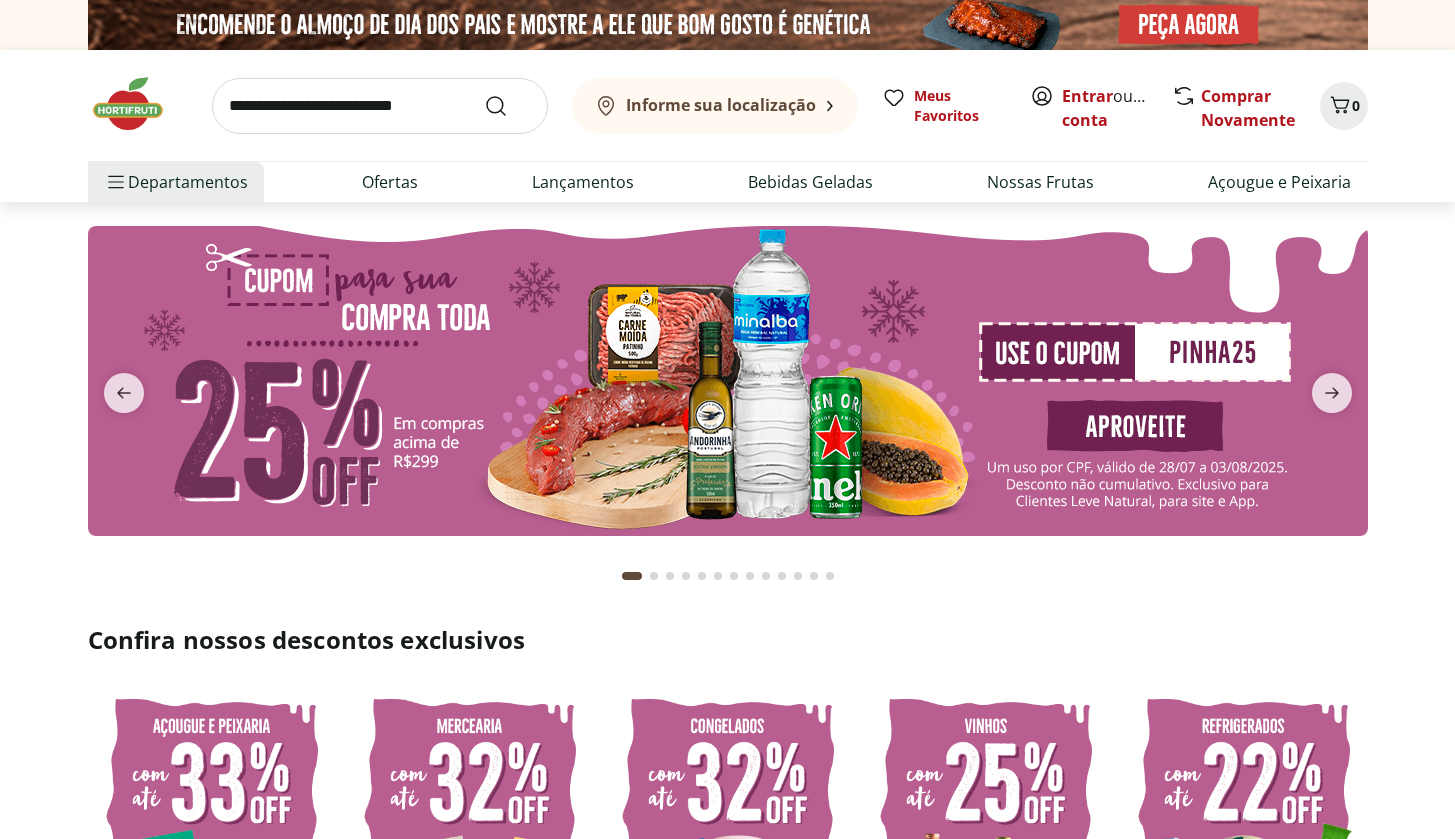 scroll, scrollTop: 0, scrollLeft: 0, axis: both 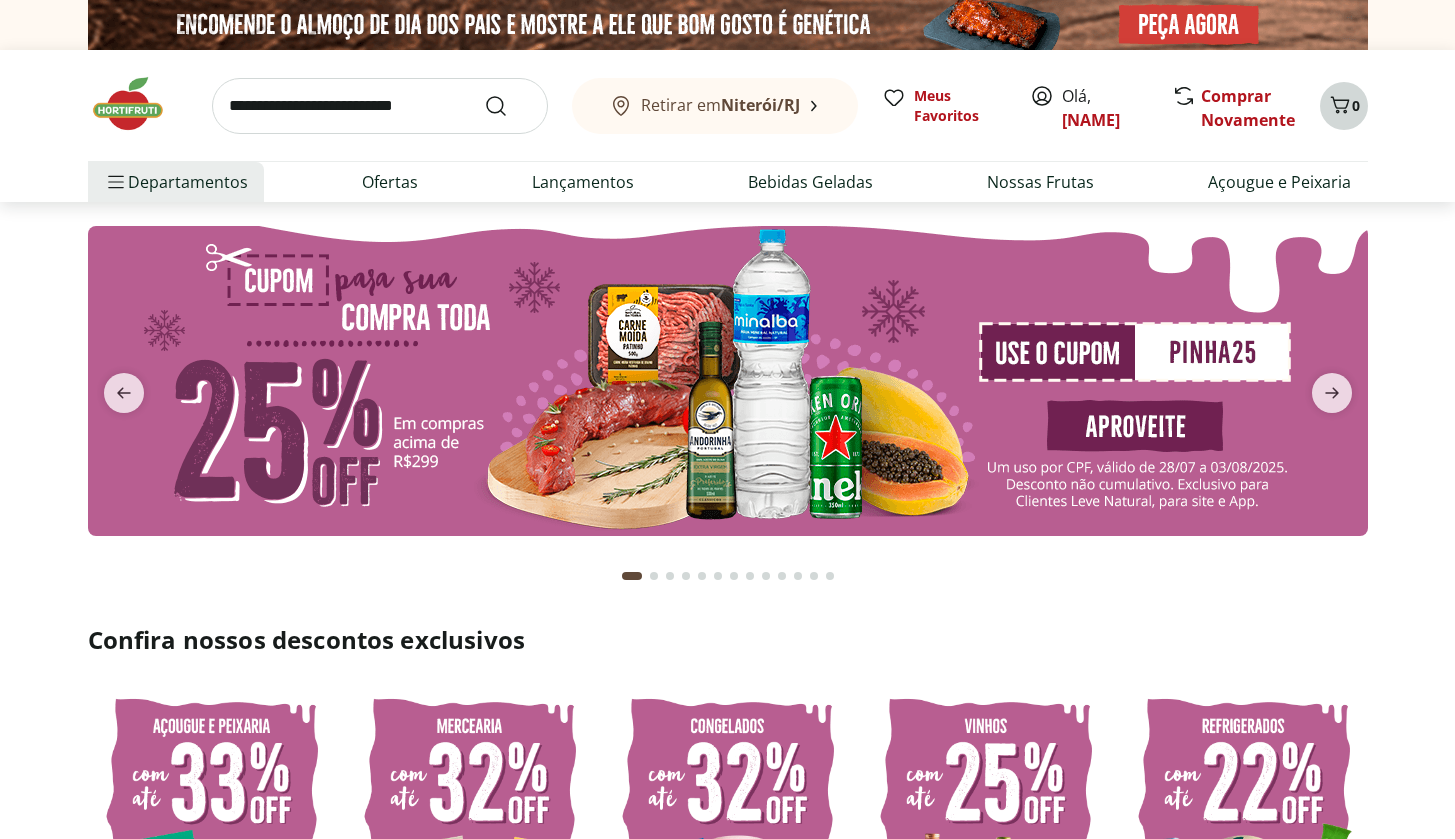 click 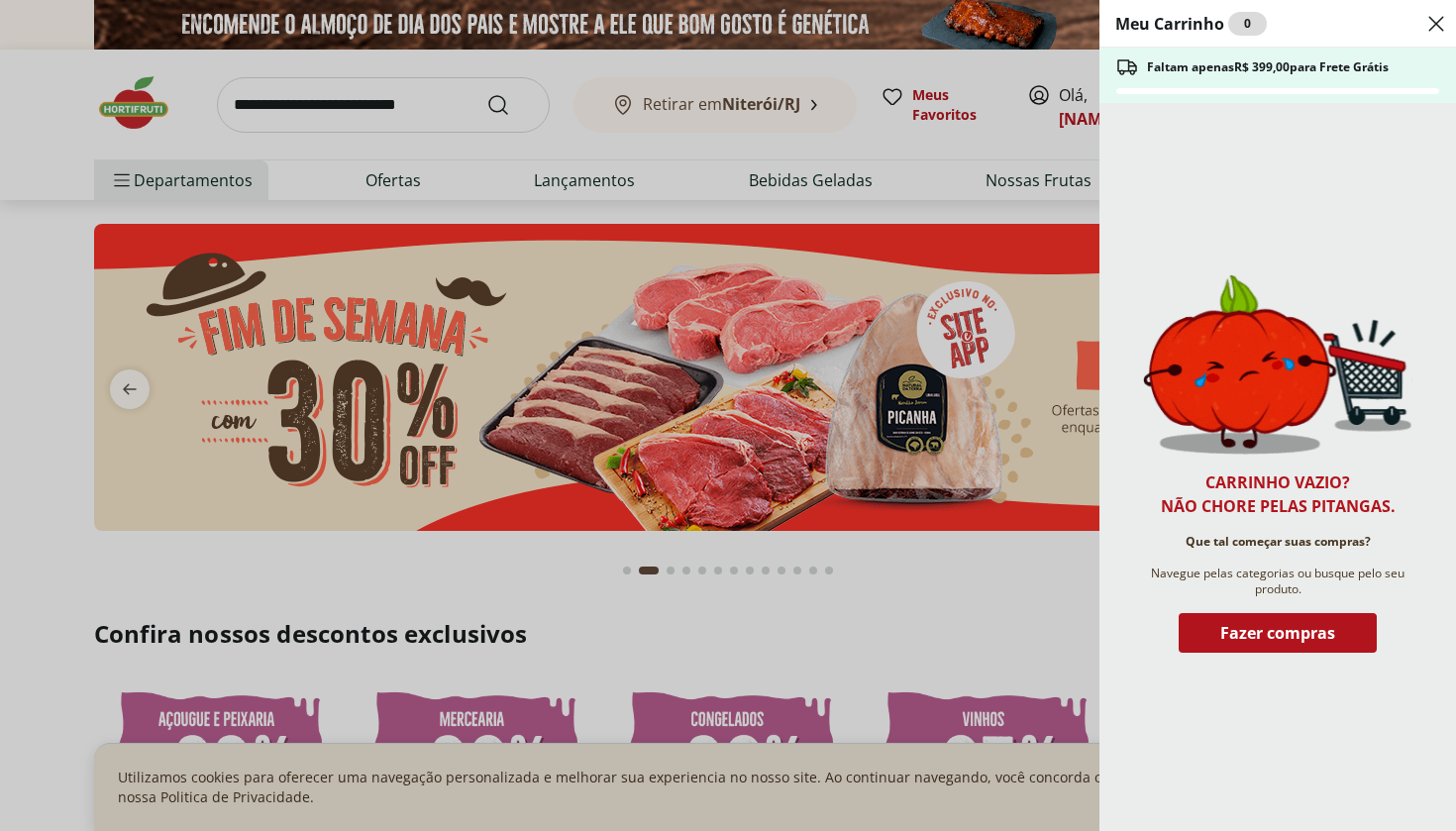 click on "Meu Carrinho 0 Faltam apenas  R$ 399,00  para Frete Grátis Carrinho vazio?   Não chore pelas pitangas. Que tal começar suas compras? Navegue pelas categorias ou busque pelo seu produto. Fazer compras" at bounding box center (728, 415) 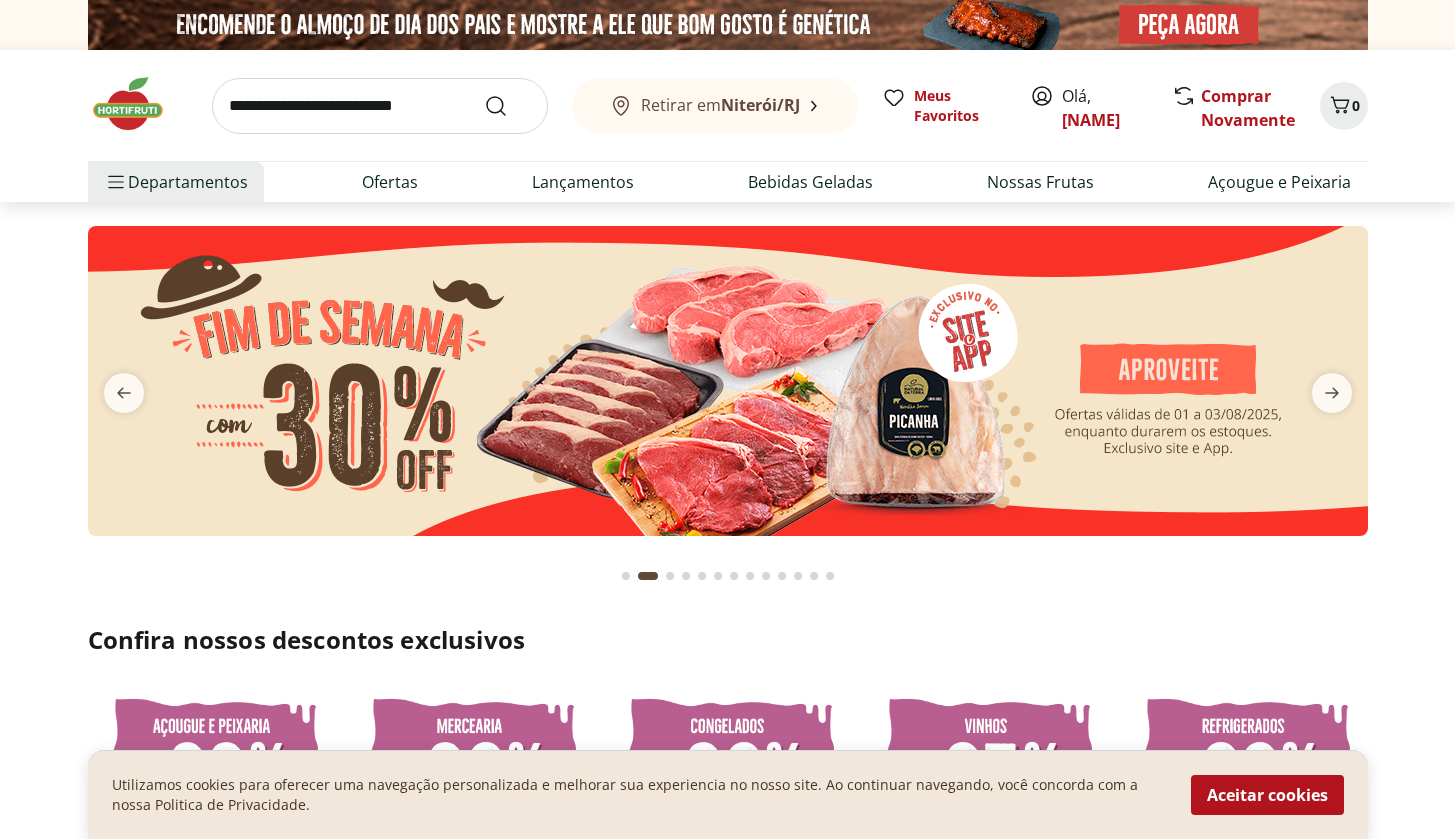 click at bounding box center [380, 106] 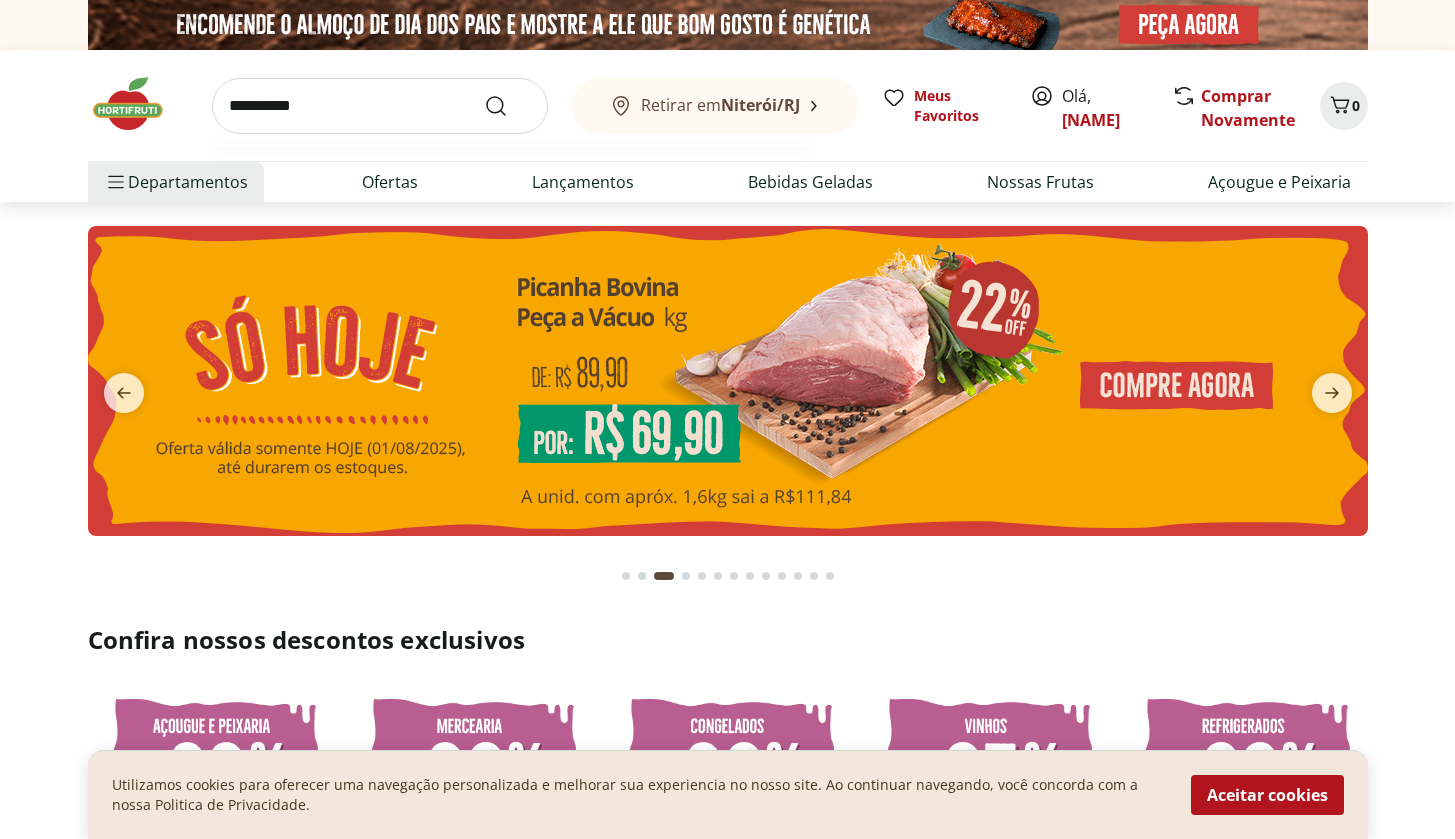 type on "**********" 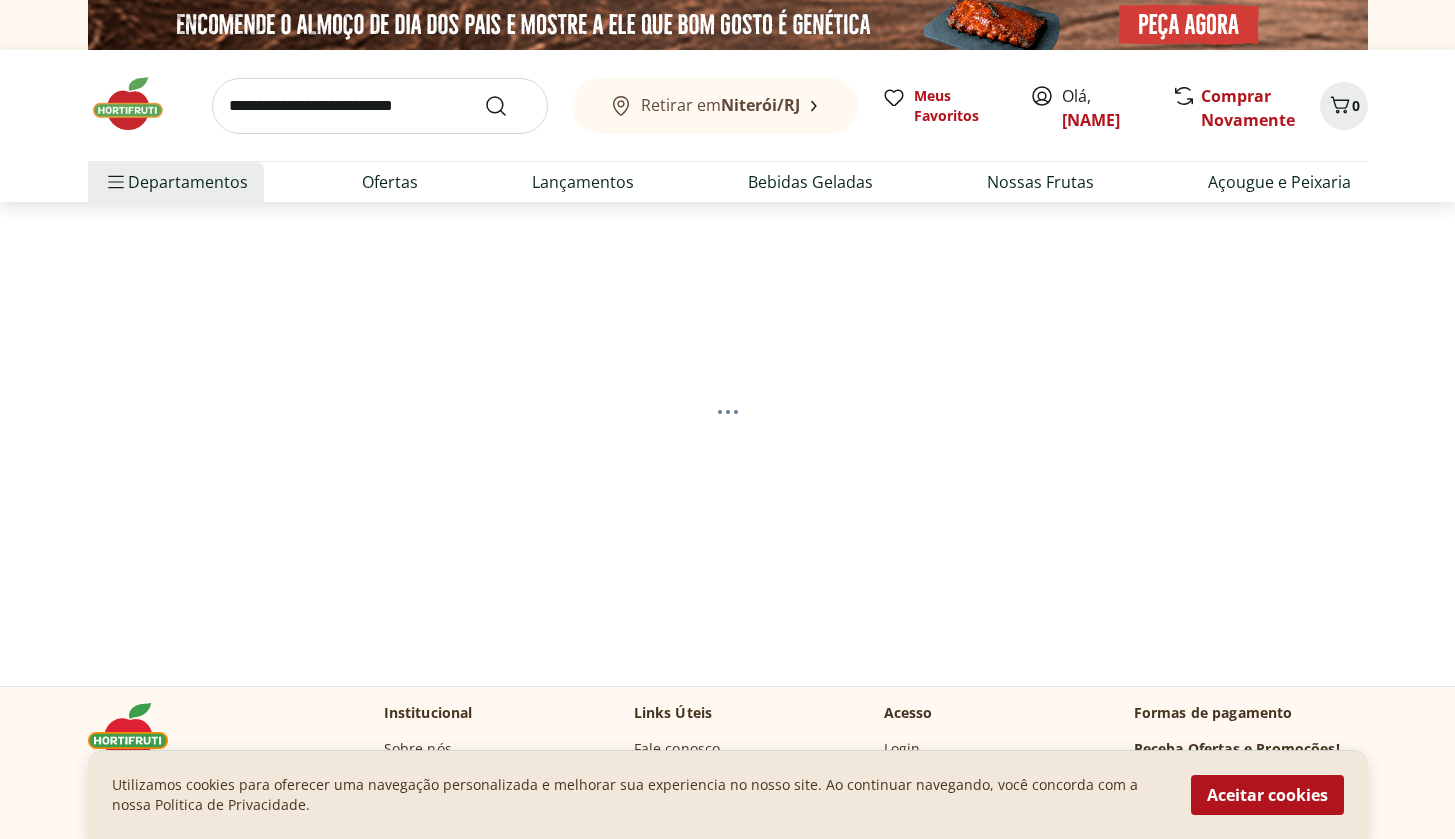 select on "**********" 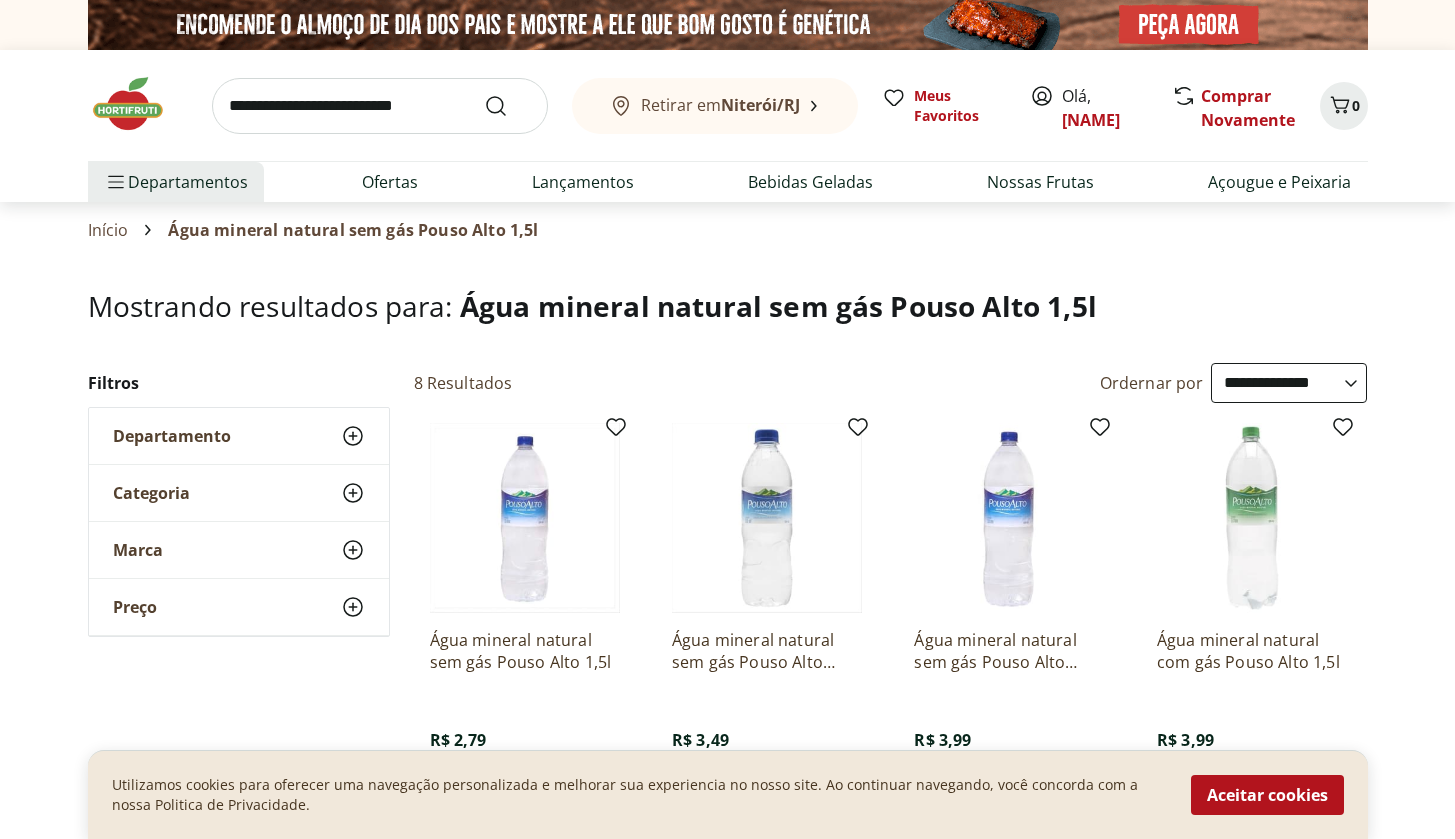 scroll, scrollTop: 201, scrollLeft: 0, axis: vertical 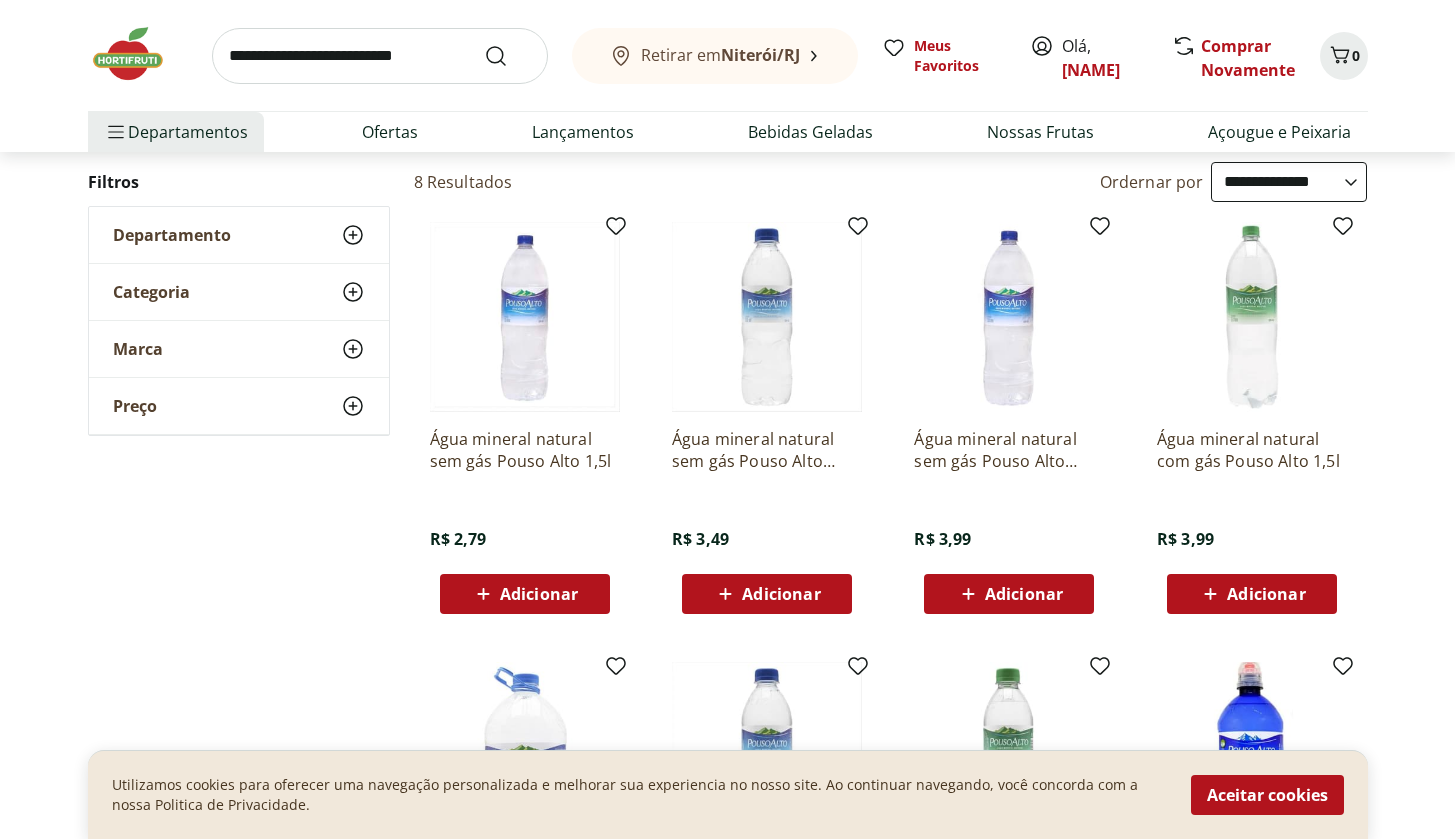 click on "Adicionar" at bounding box center [539, 594] 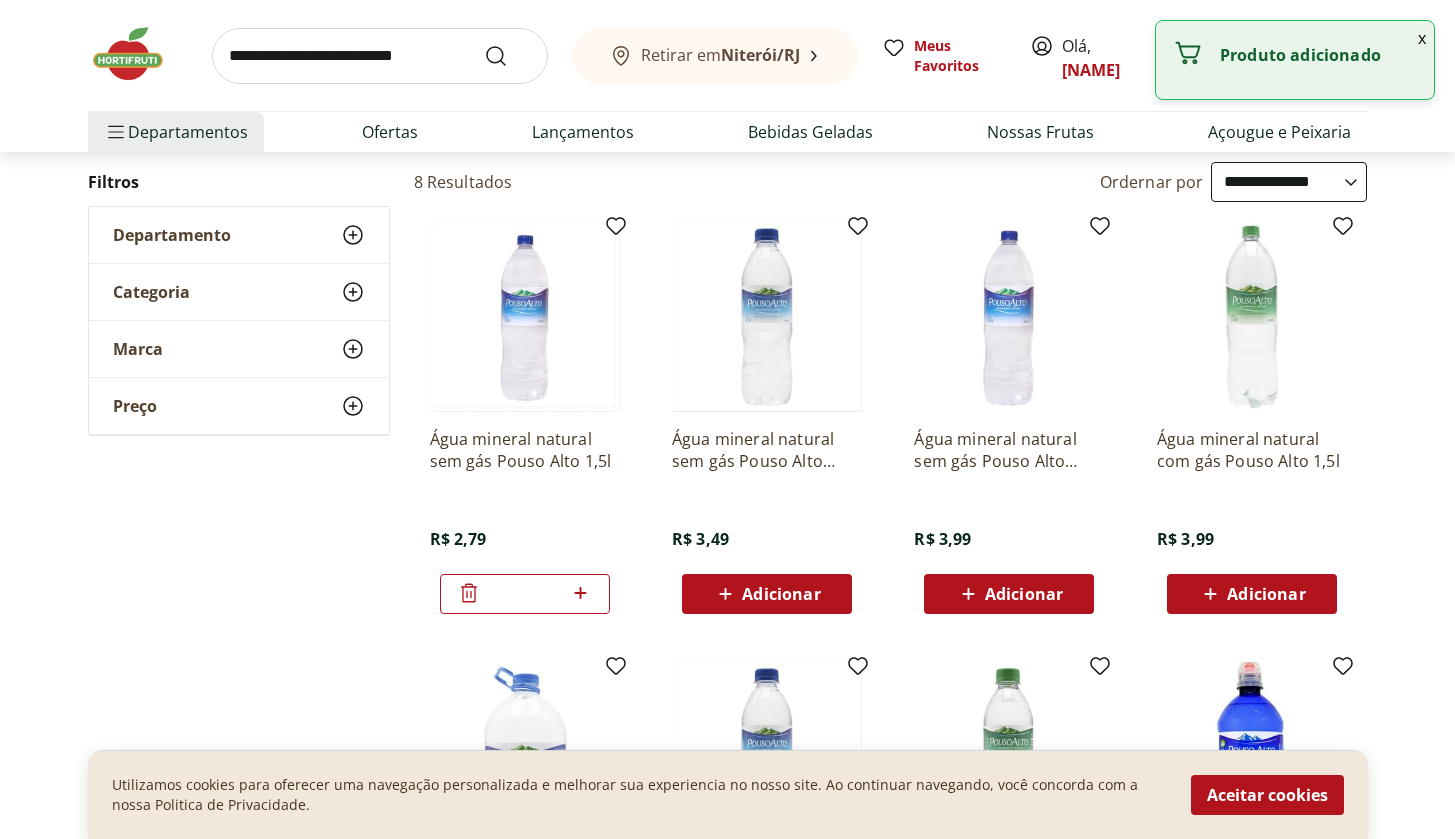 click 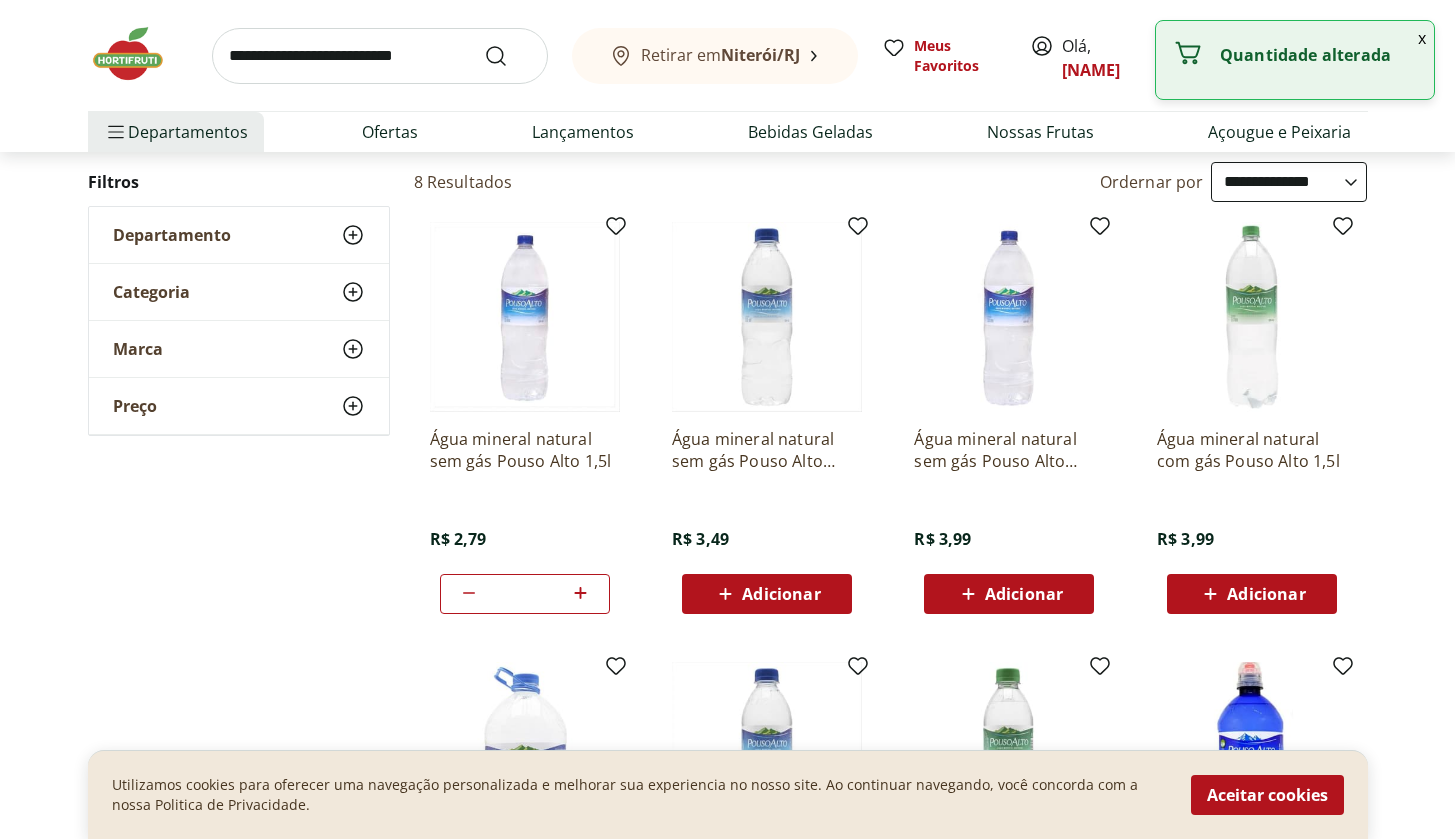 click 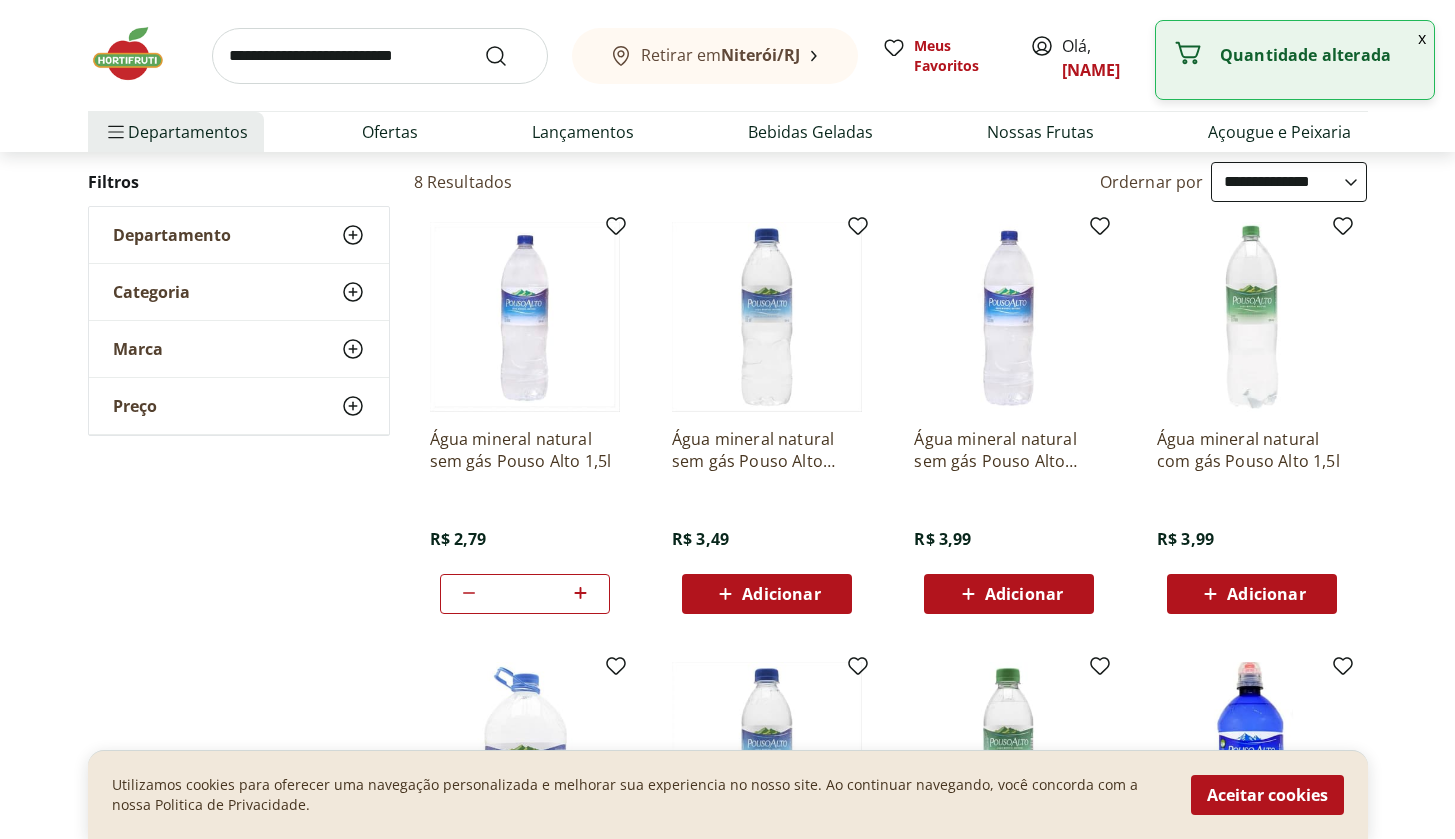 click 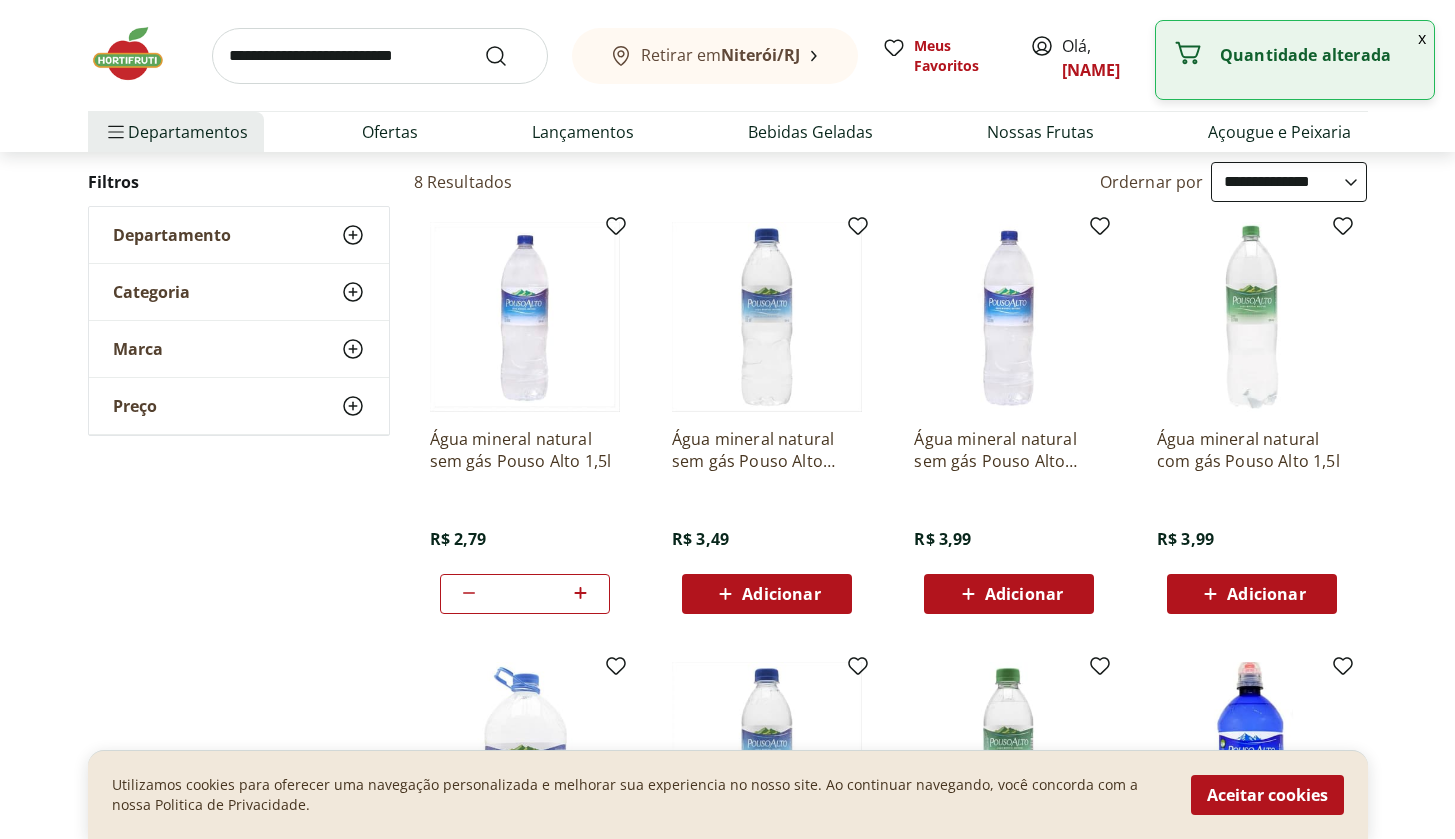 click 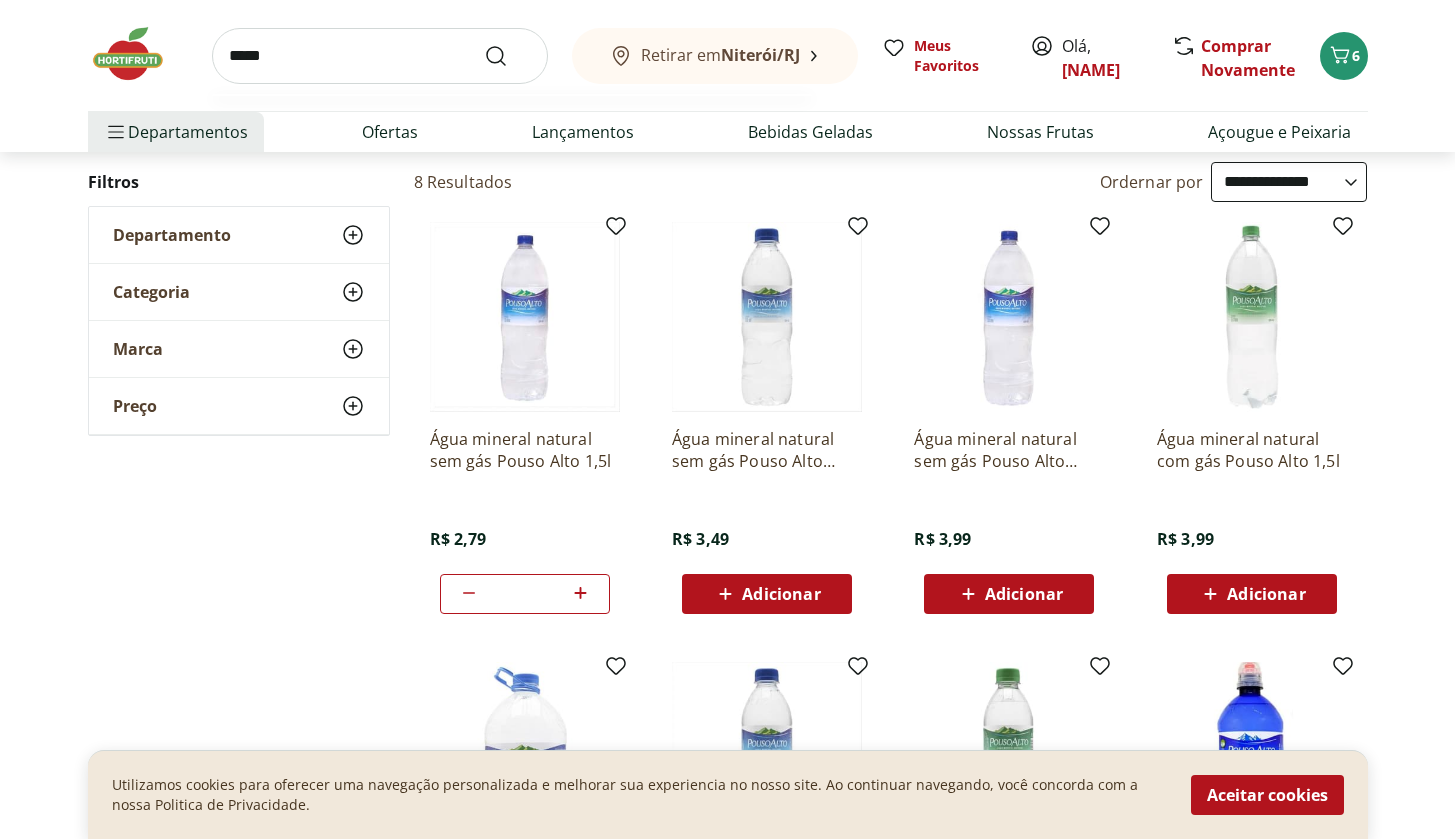 type on "******" 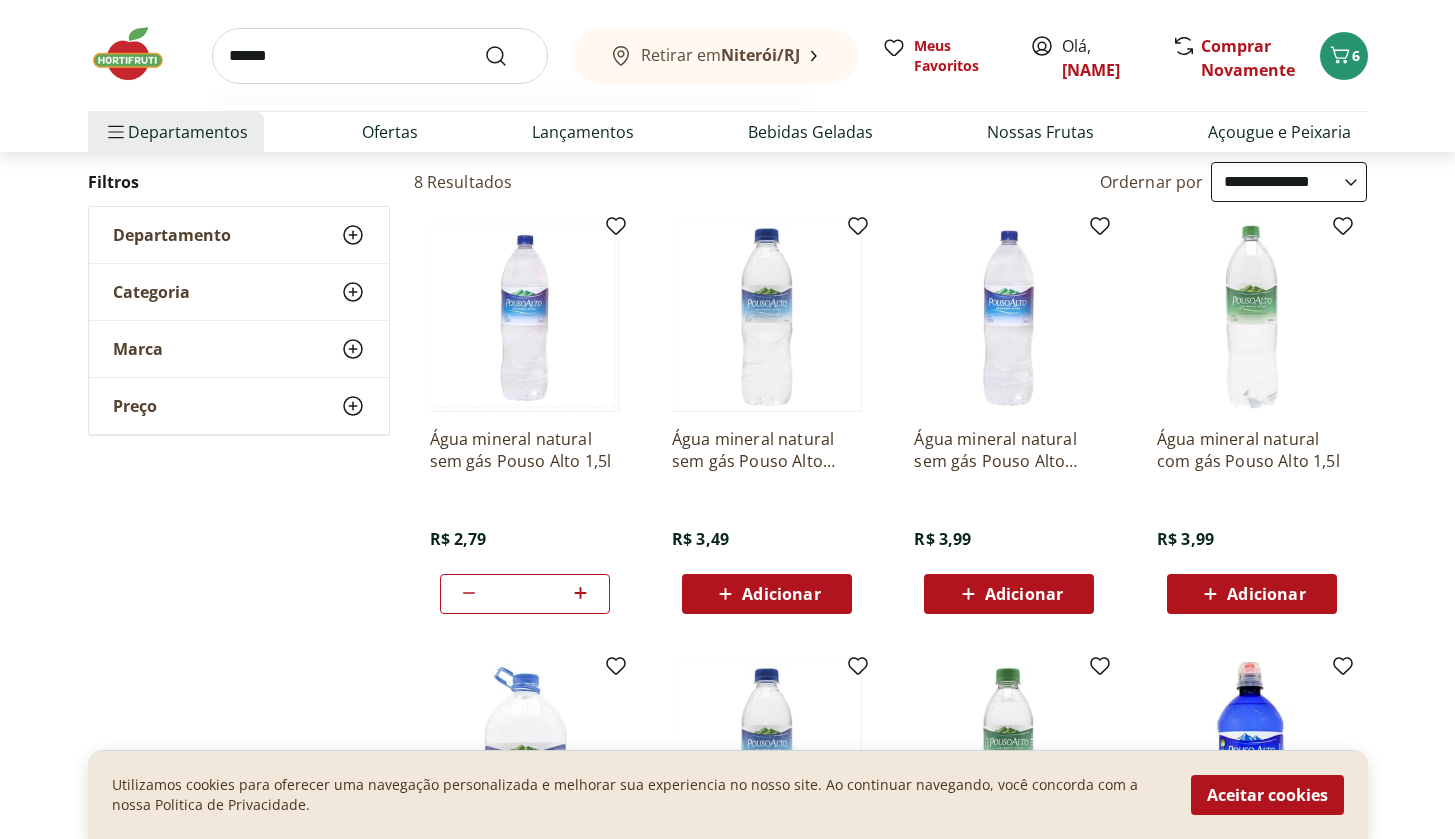 click at bounding box center (508, 56) 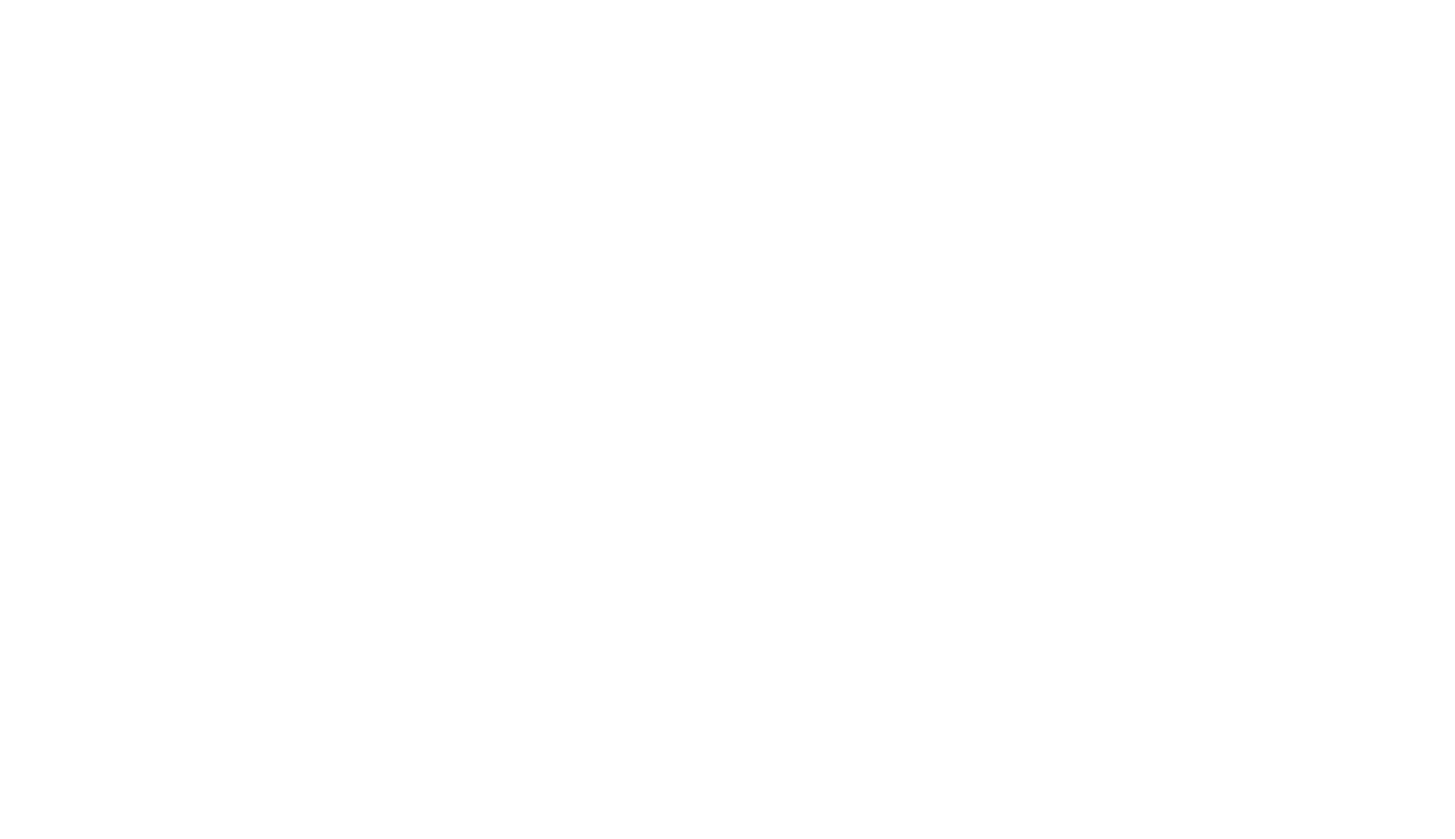 scroll, scrollTop: 0, scrollLeft: 0, axis: both 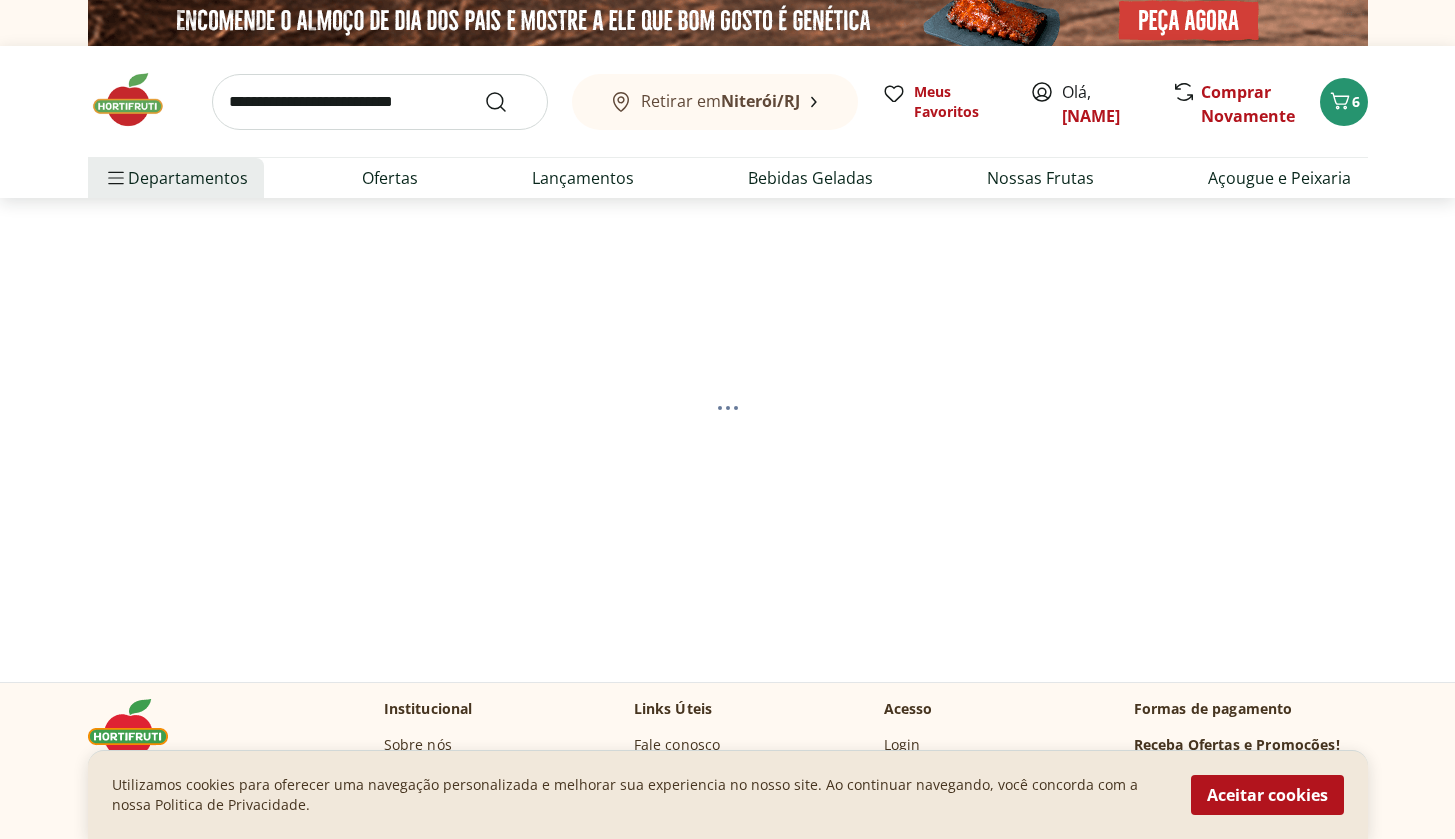select on "**********" 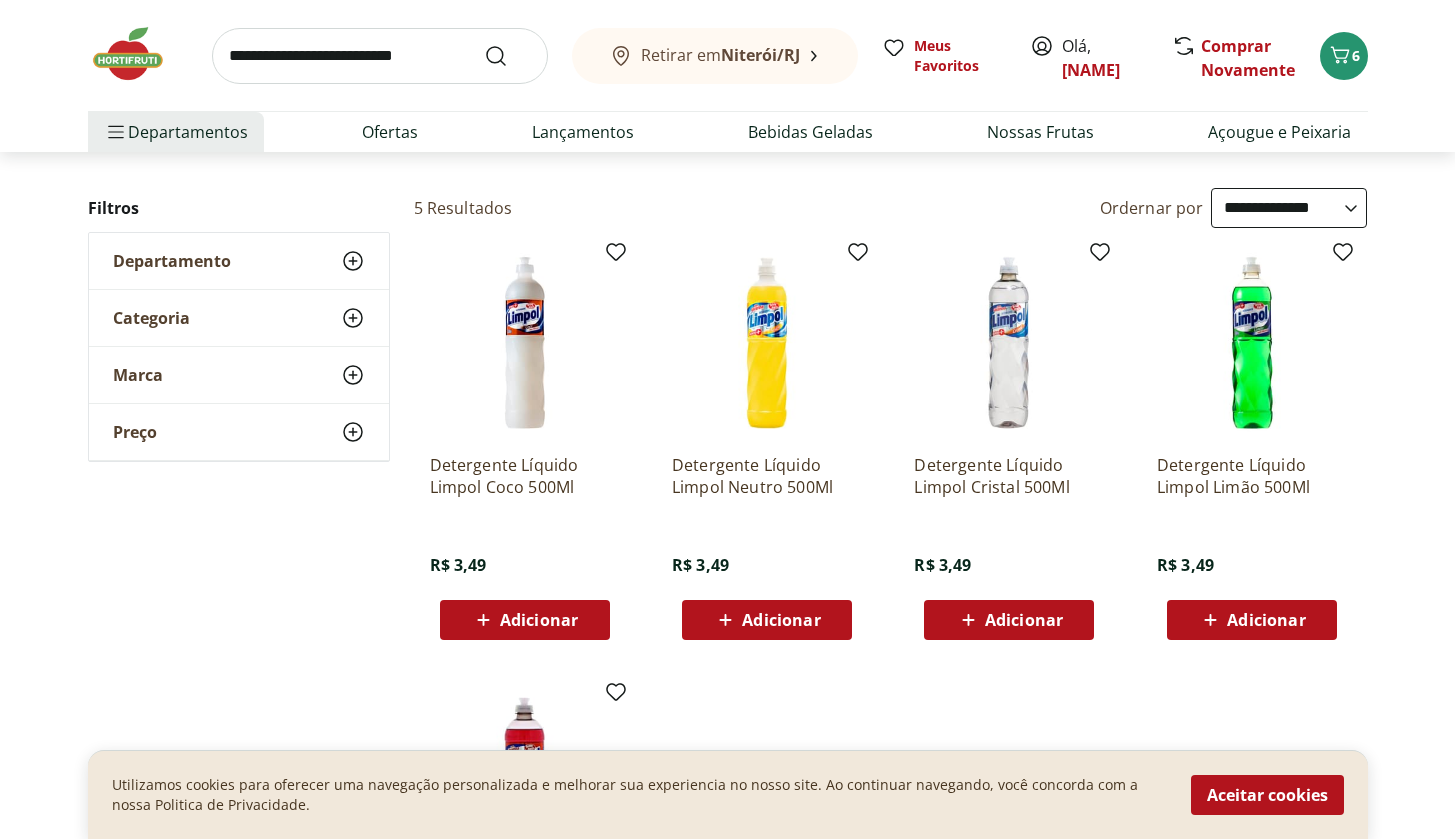 scroll, scrollTop: 343, scrollLeft: 0, axis: vertical 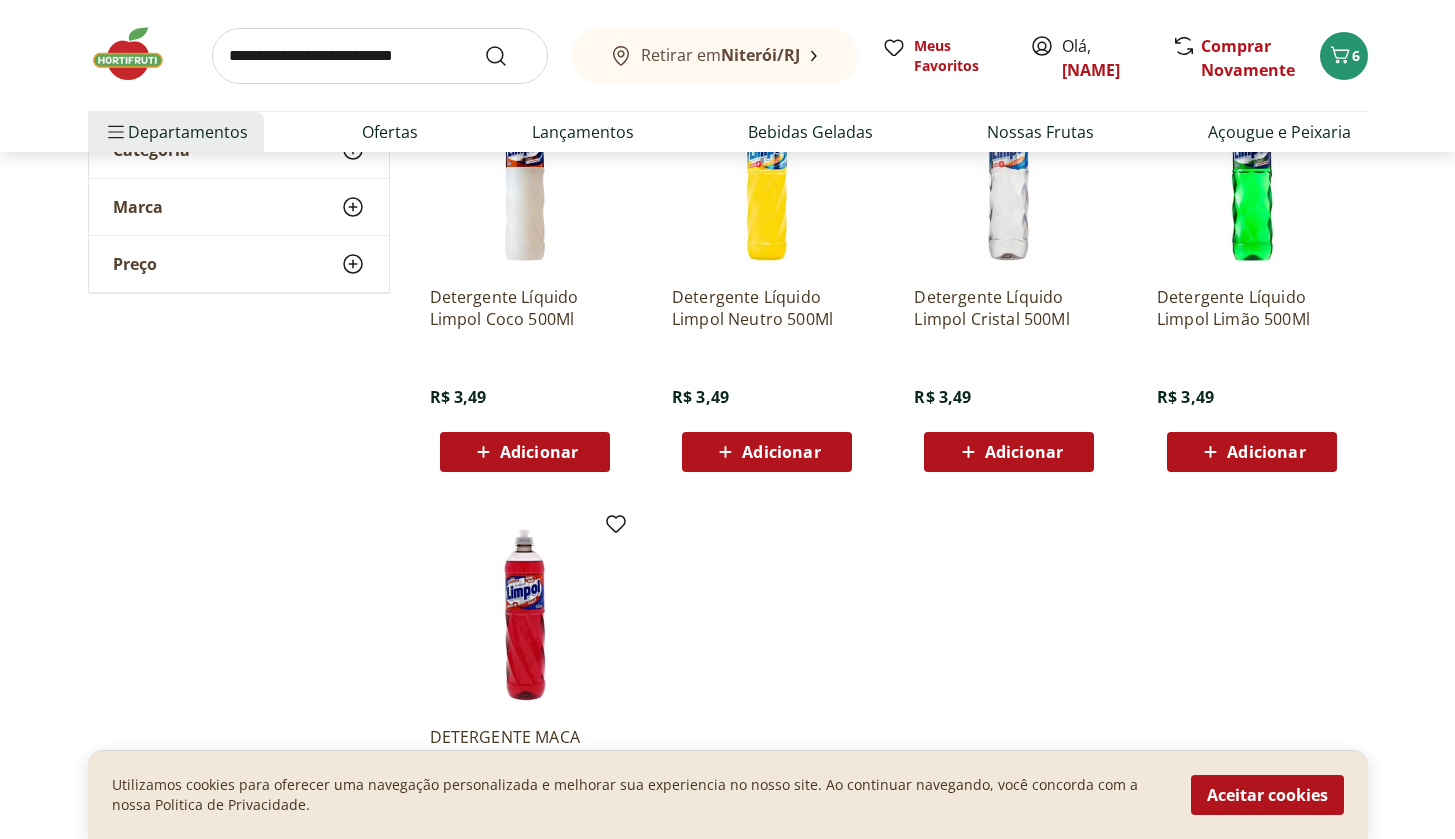 click on "Adicionar" at bounding box center (781, 452) 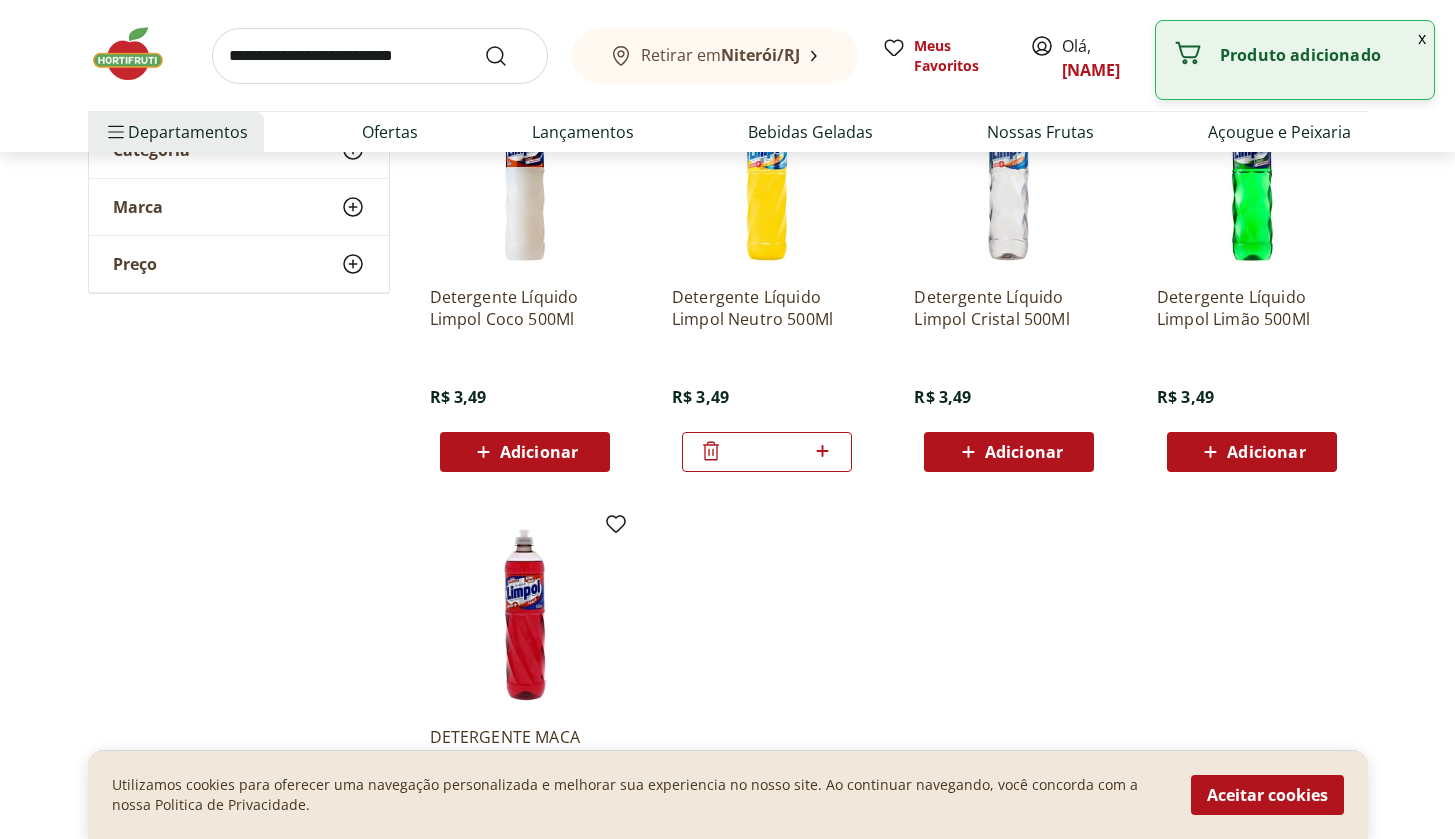 click at bounding box center [380, 56] 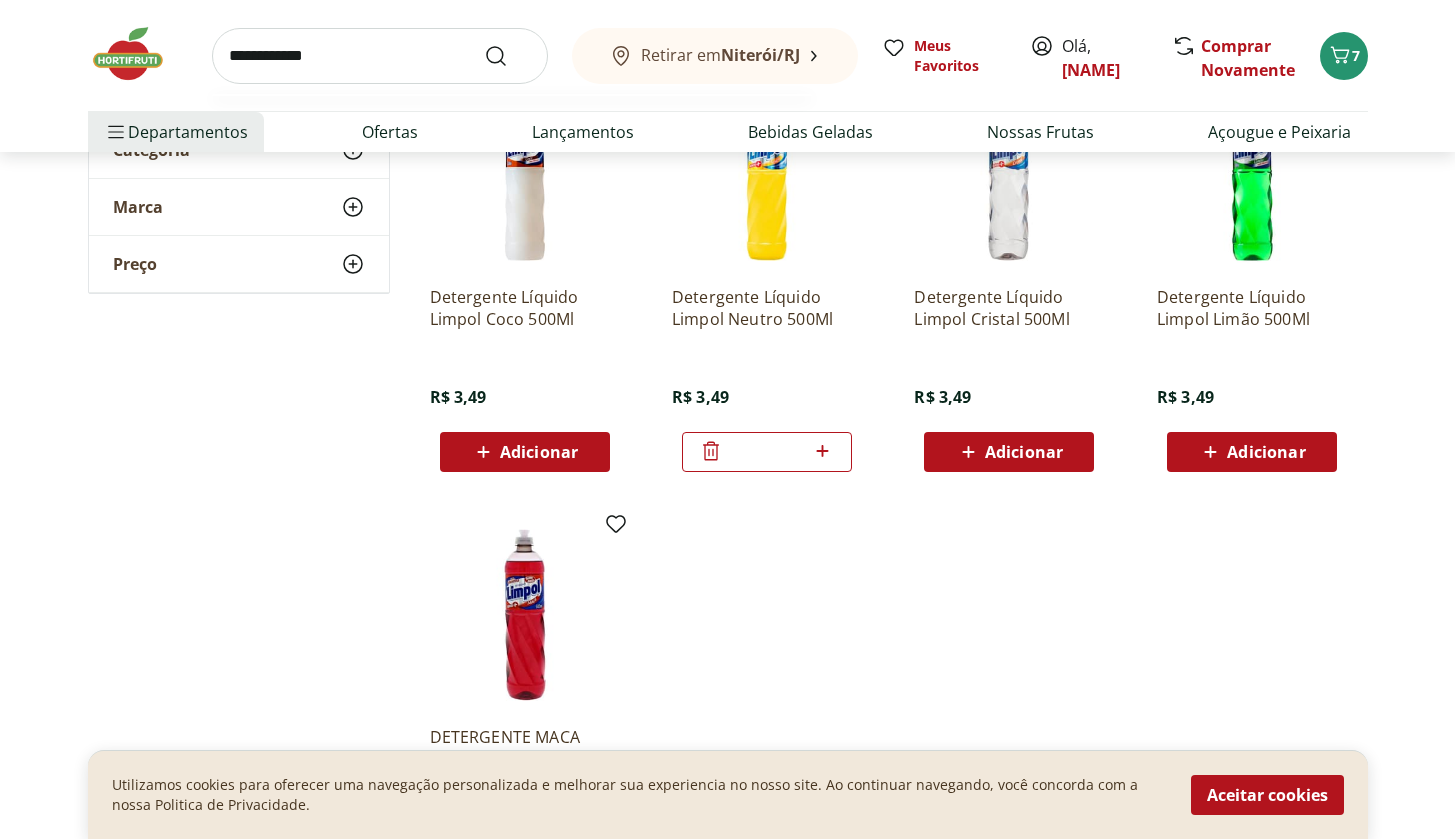type on "**********" 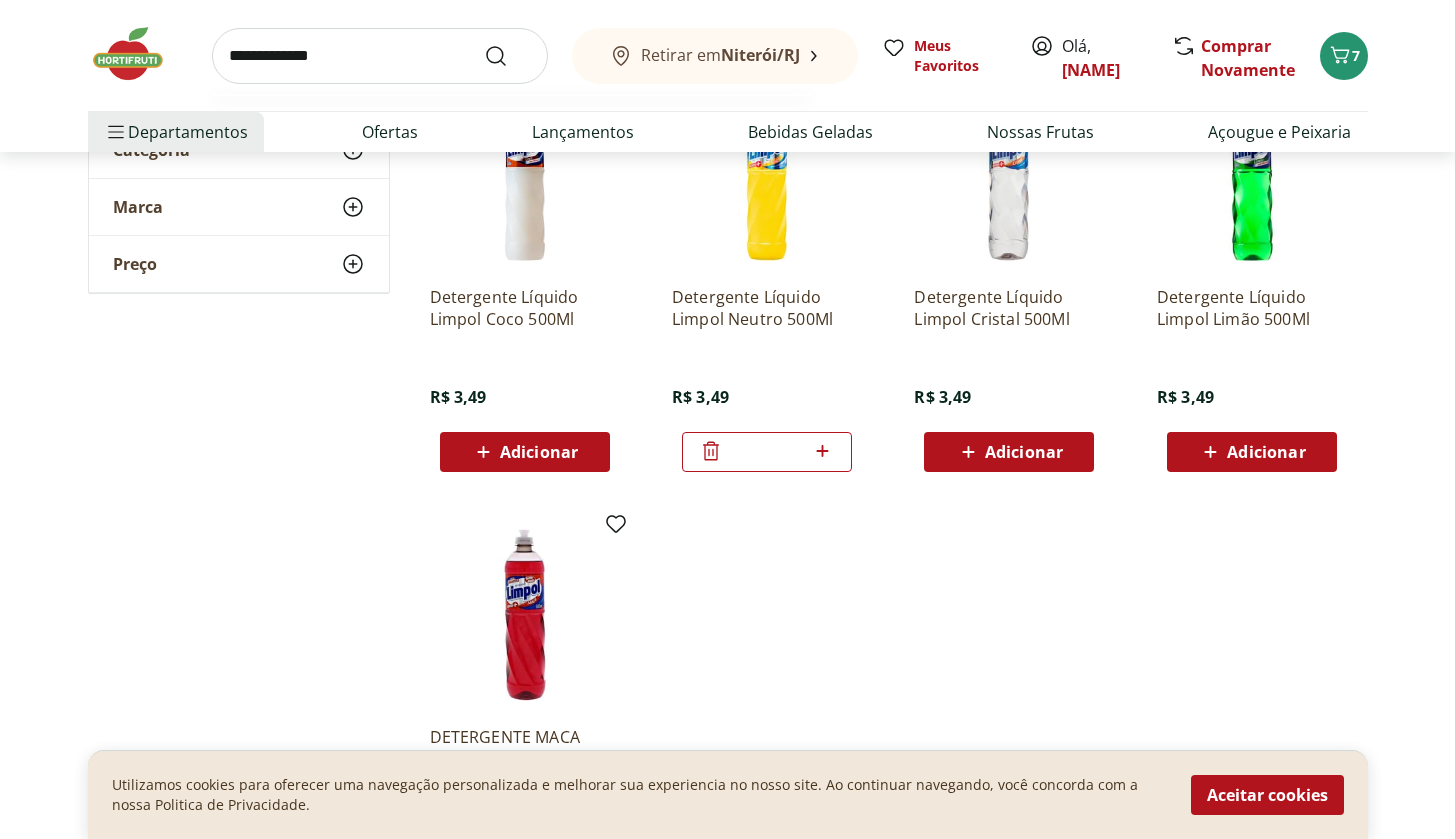 click at bounding box center (508, 56) 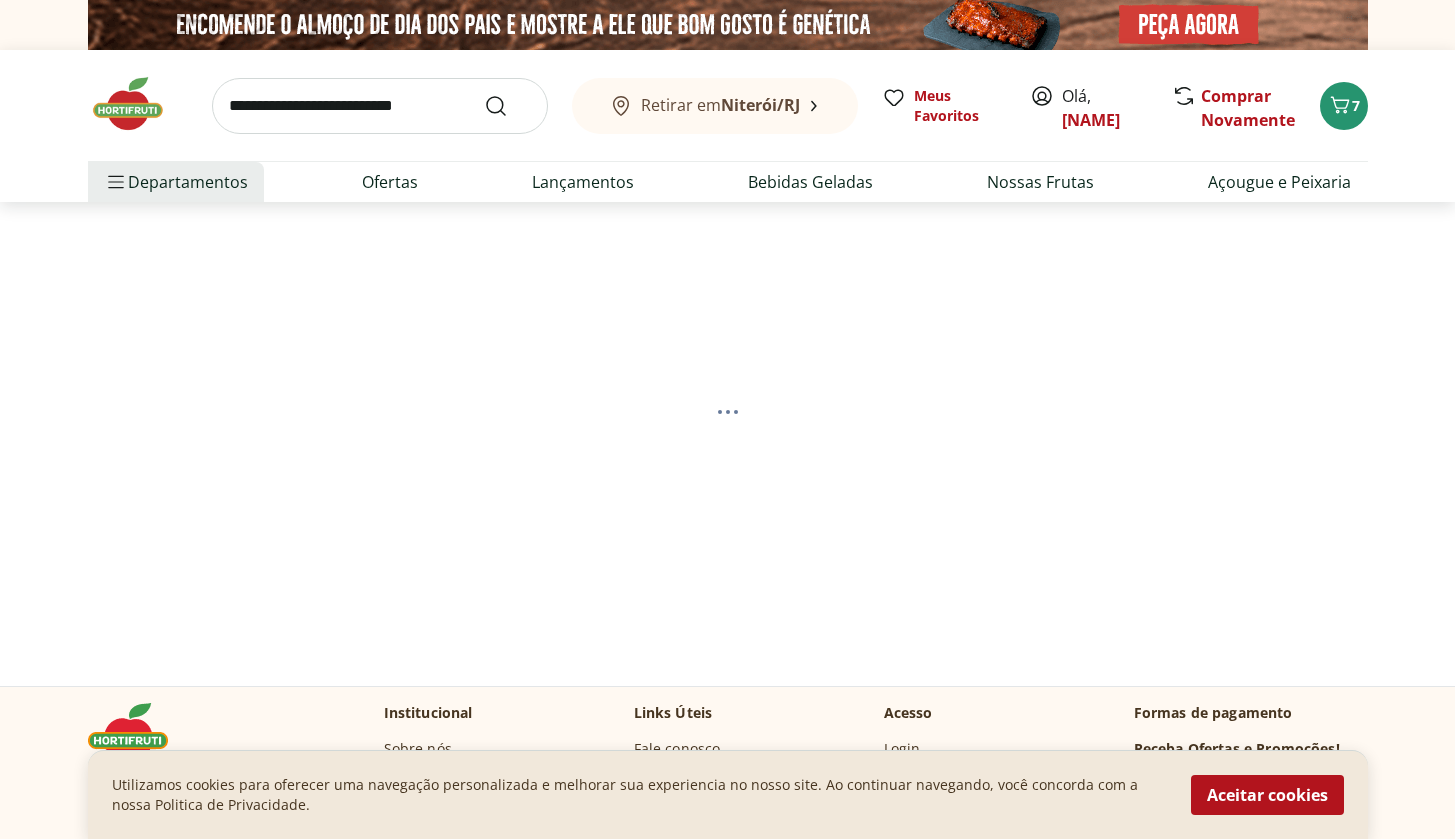 select on "**********" 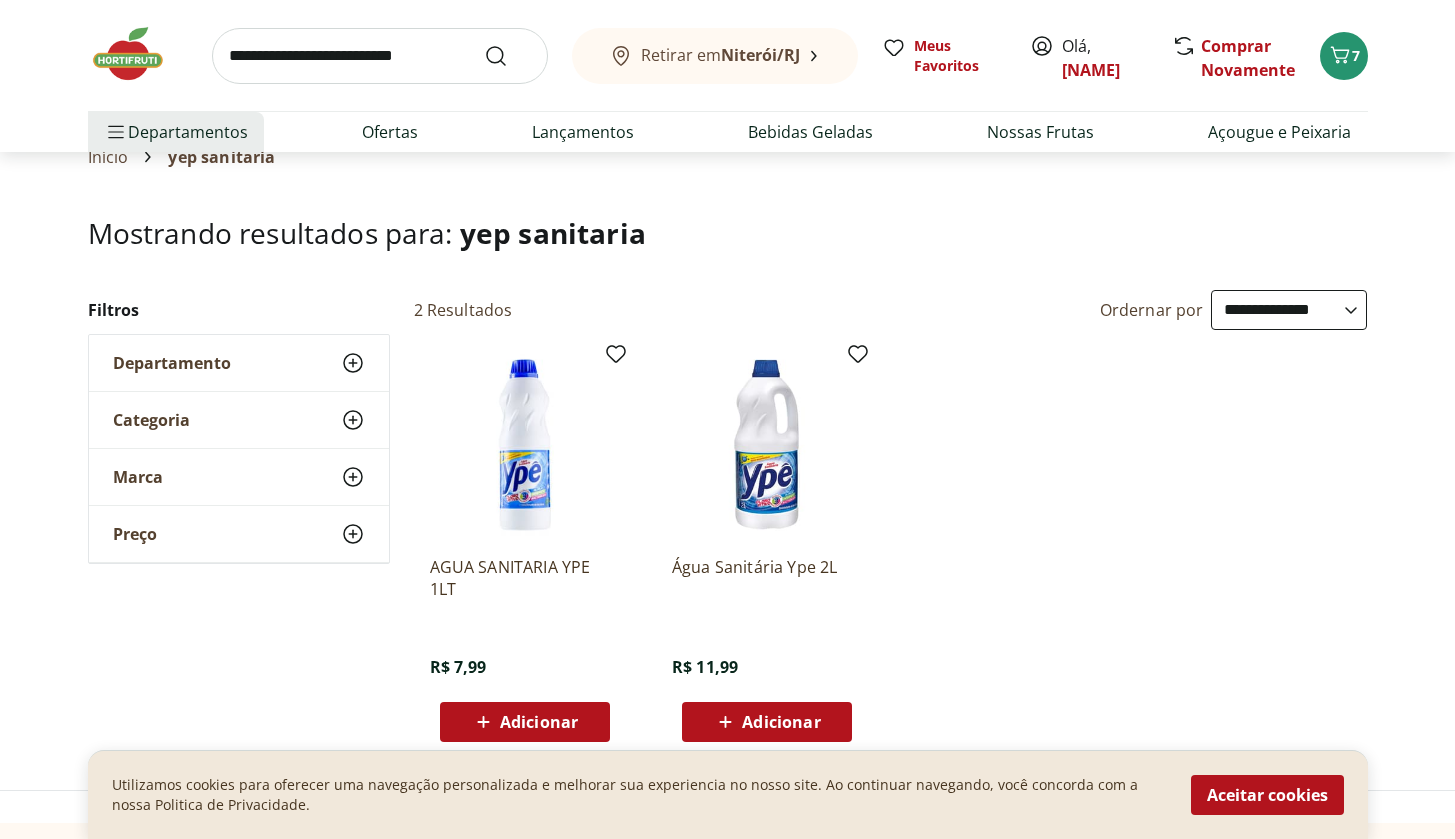 scroll, scrollTop: 93, scrollLeft: 0, axis: vertical 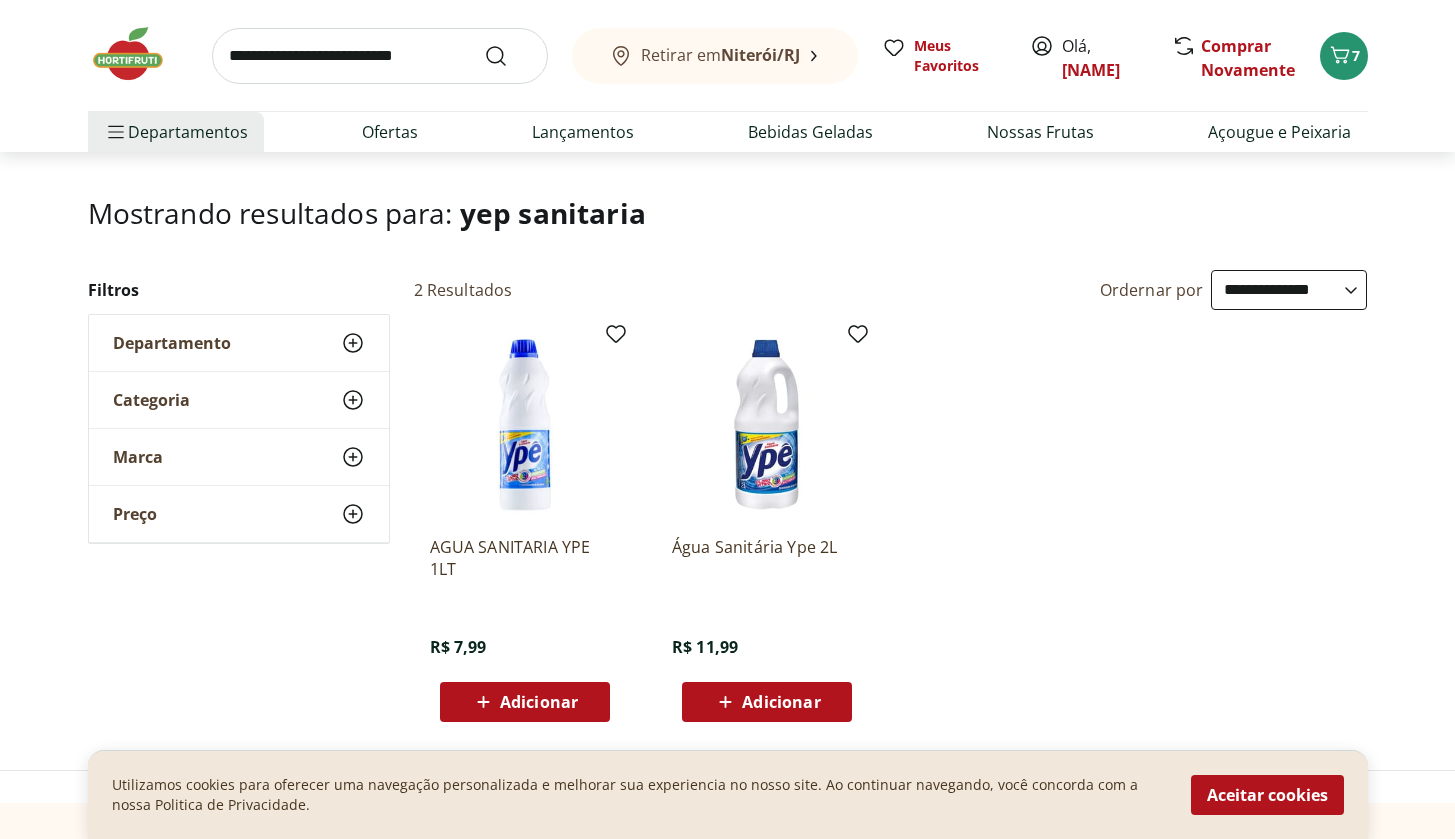 click on "Adicionar" at bounding box center [767, 702] 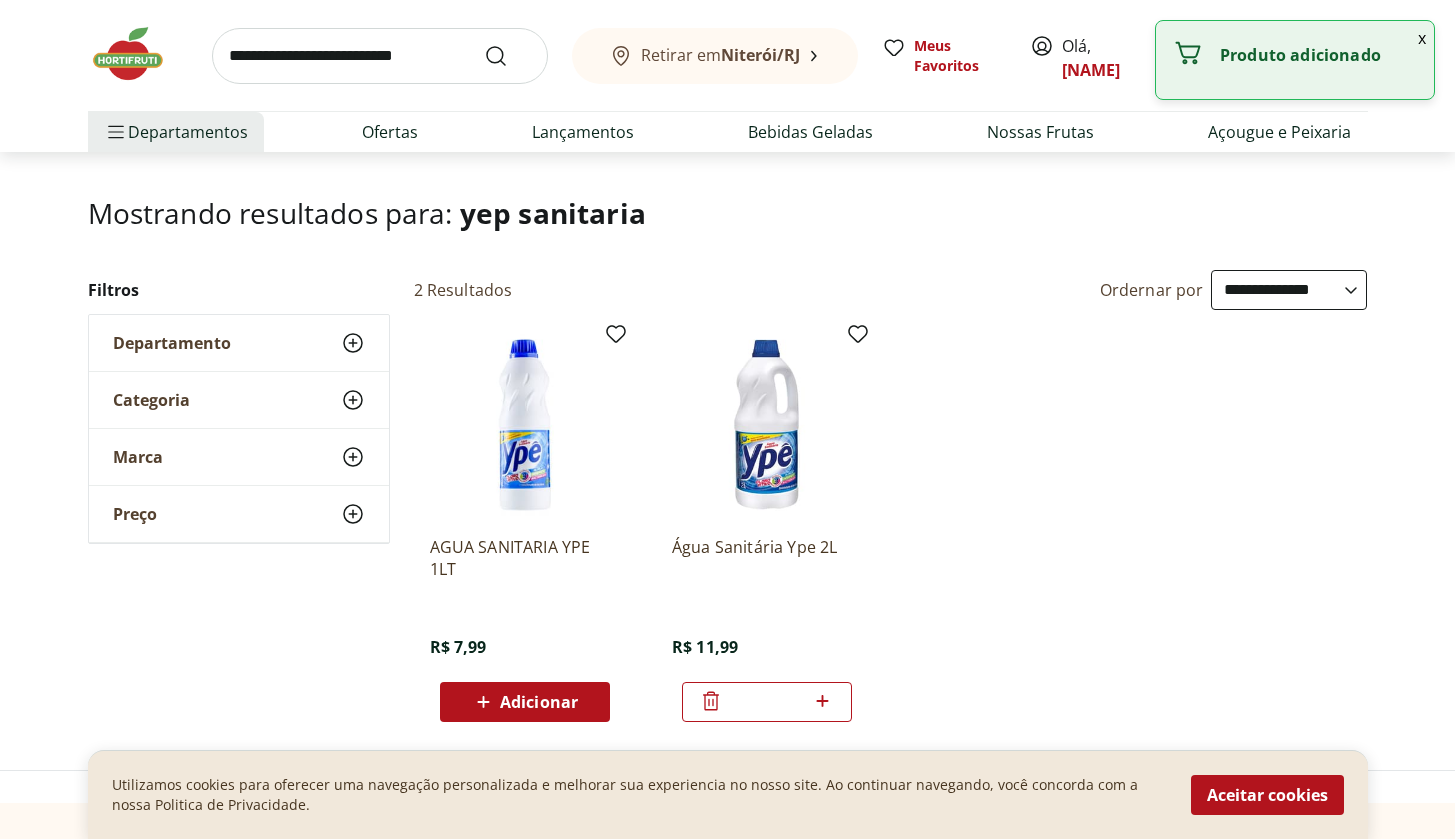click at bounding box center [380, 56] 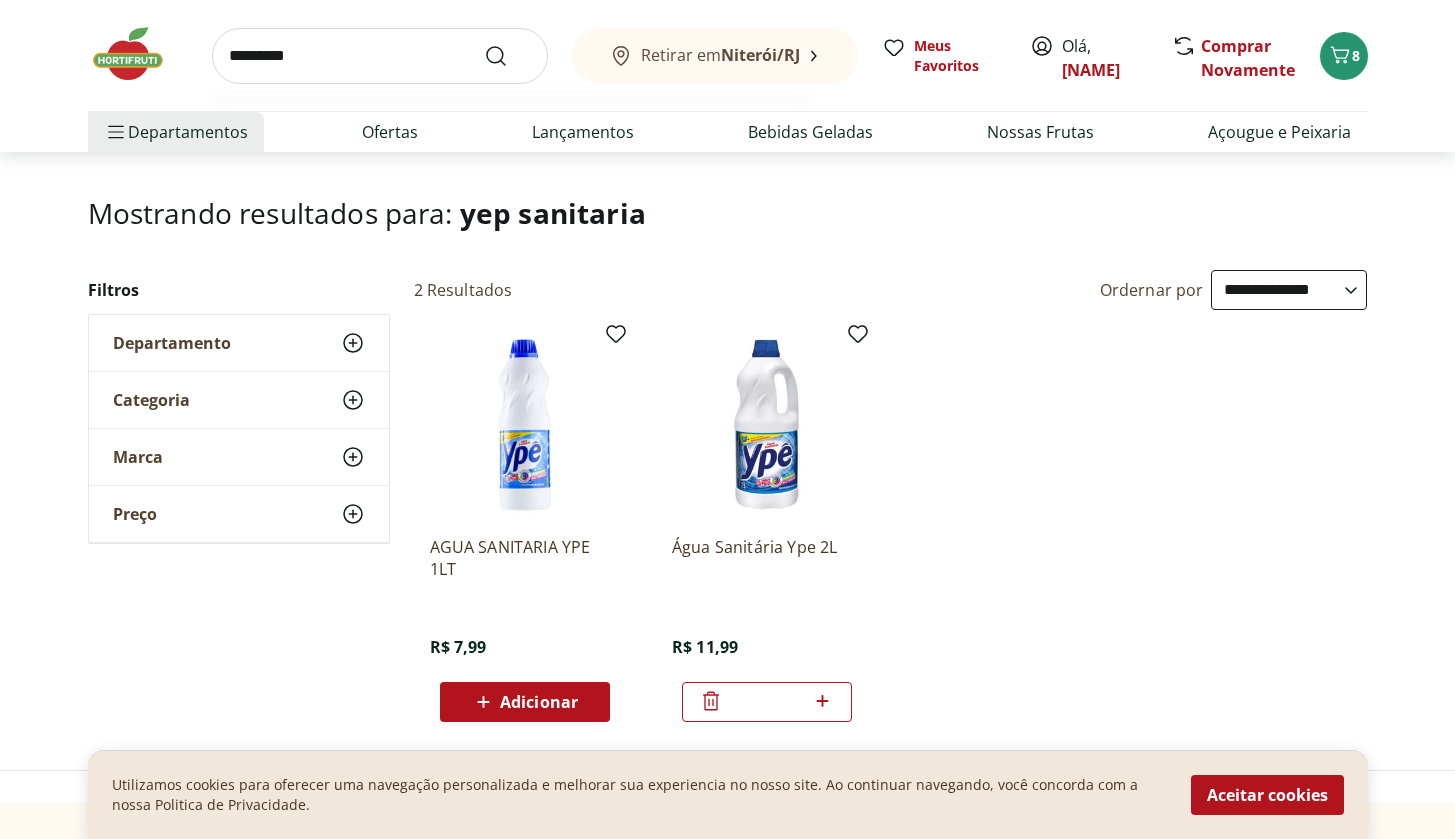 type on "*********" 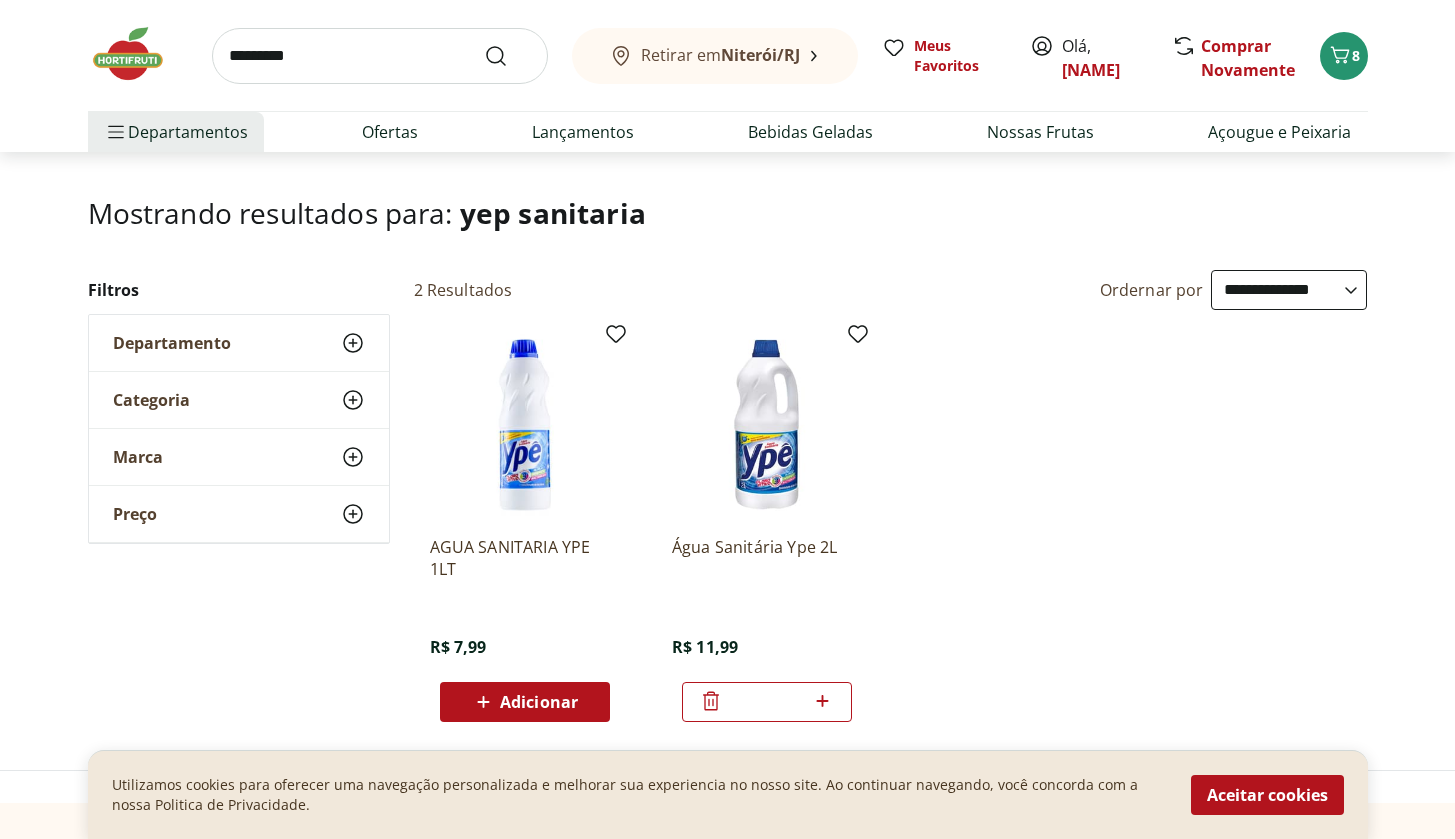 scroll, scrollTop: 0, scrollLeft: 0, axis: both 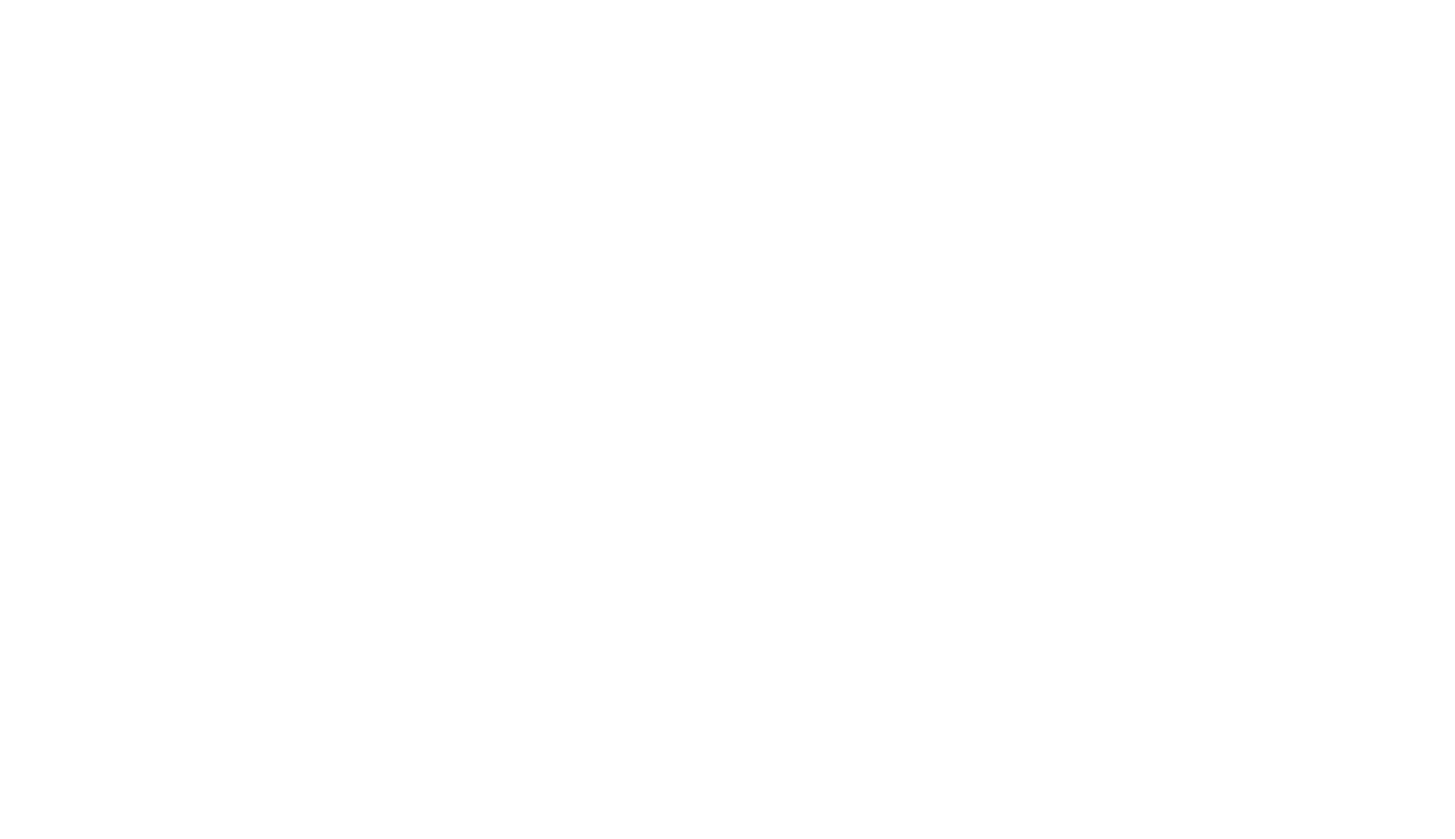 select on "**********" 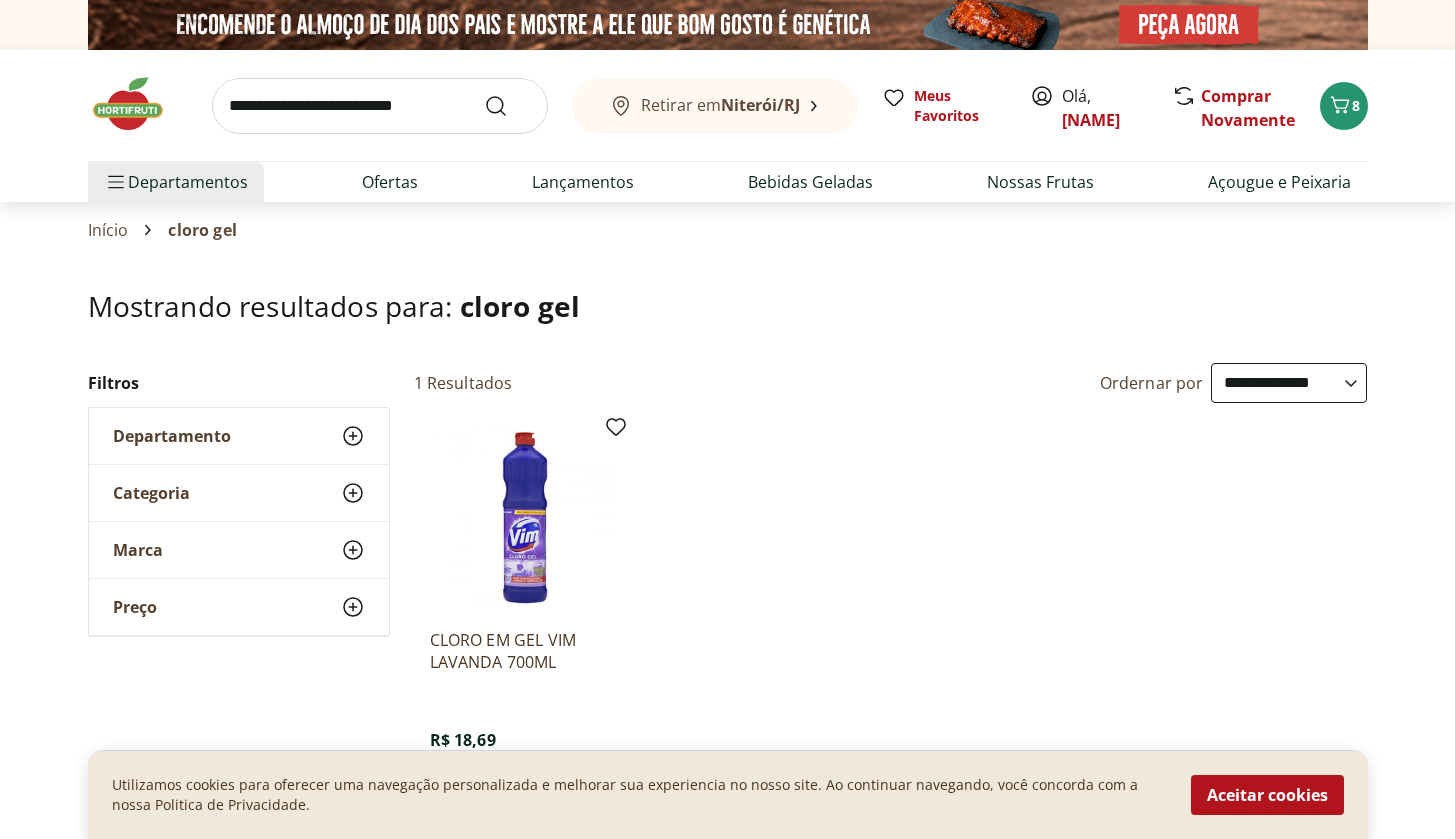 scroll, scrollTop: 90, scrollLeft: 0, axis: vertical 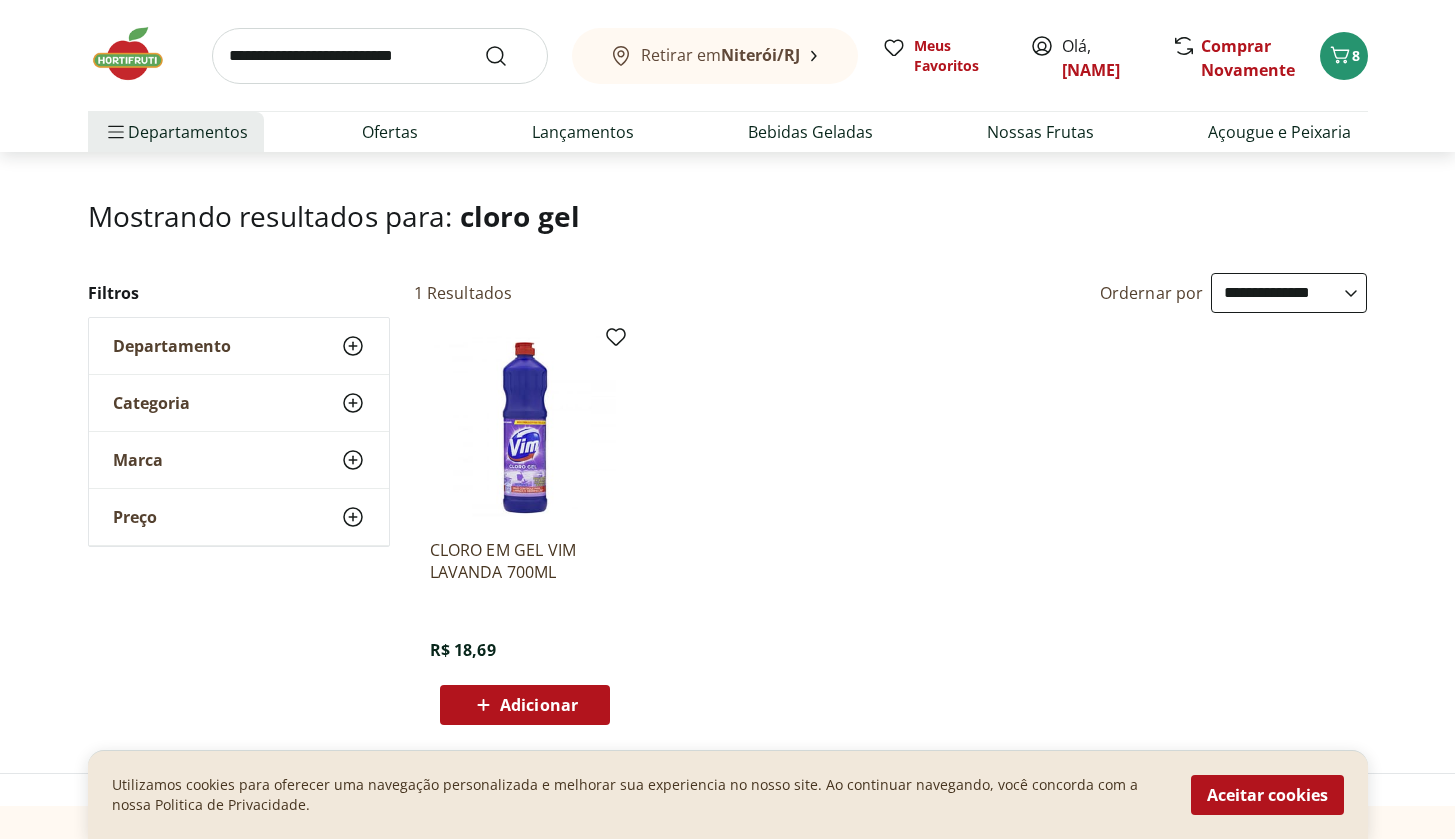 click on "Adicionar" at bounding box center [539, 705] 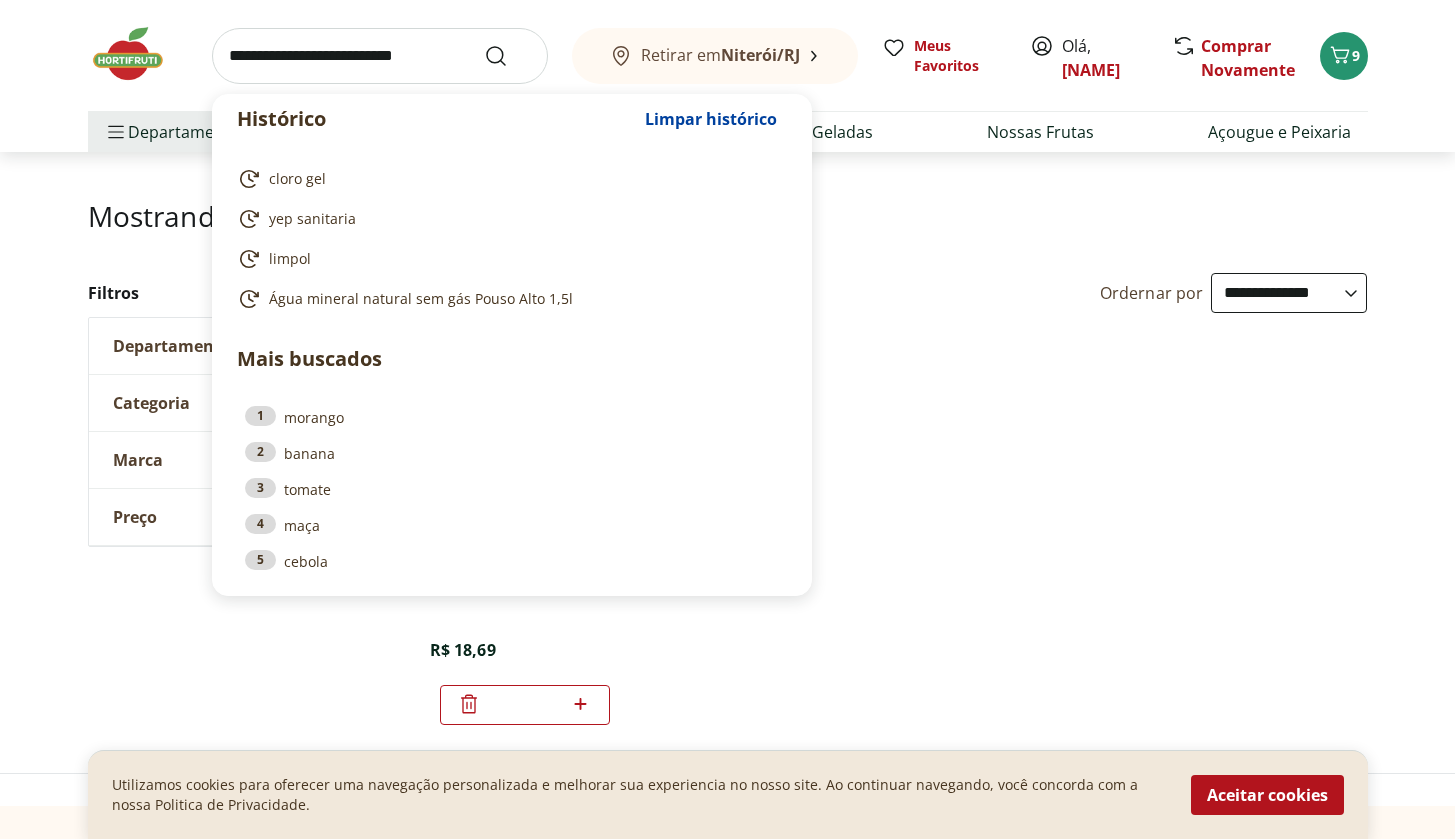 click at bounding box center (380, 56) 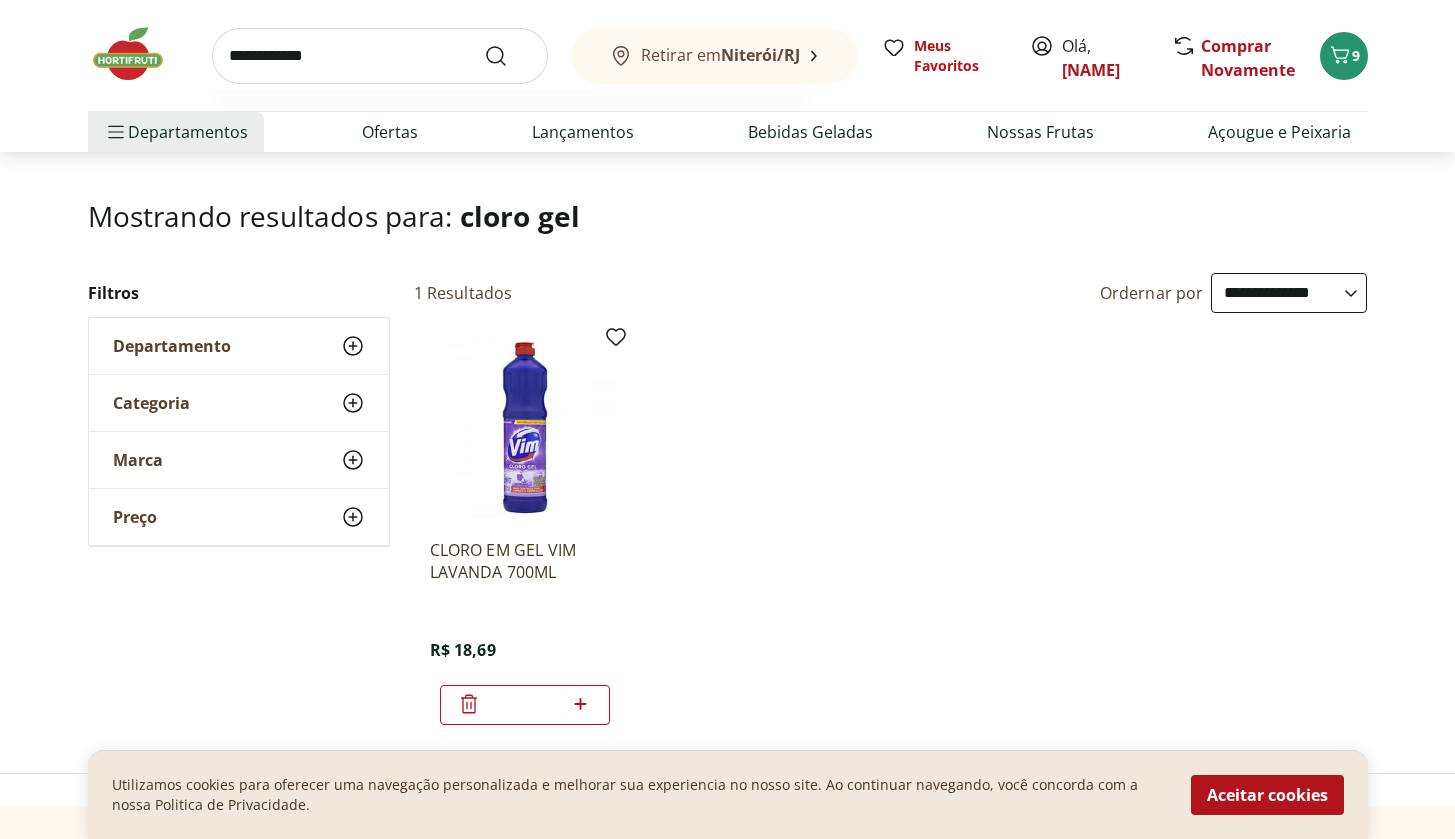 type on "**********" 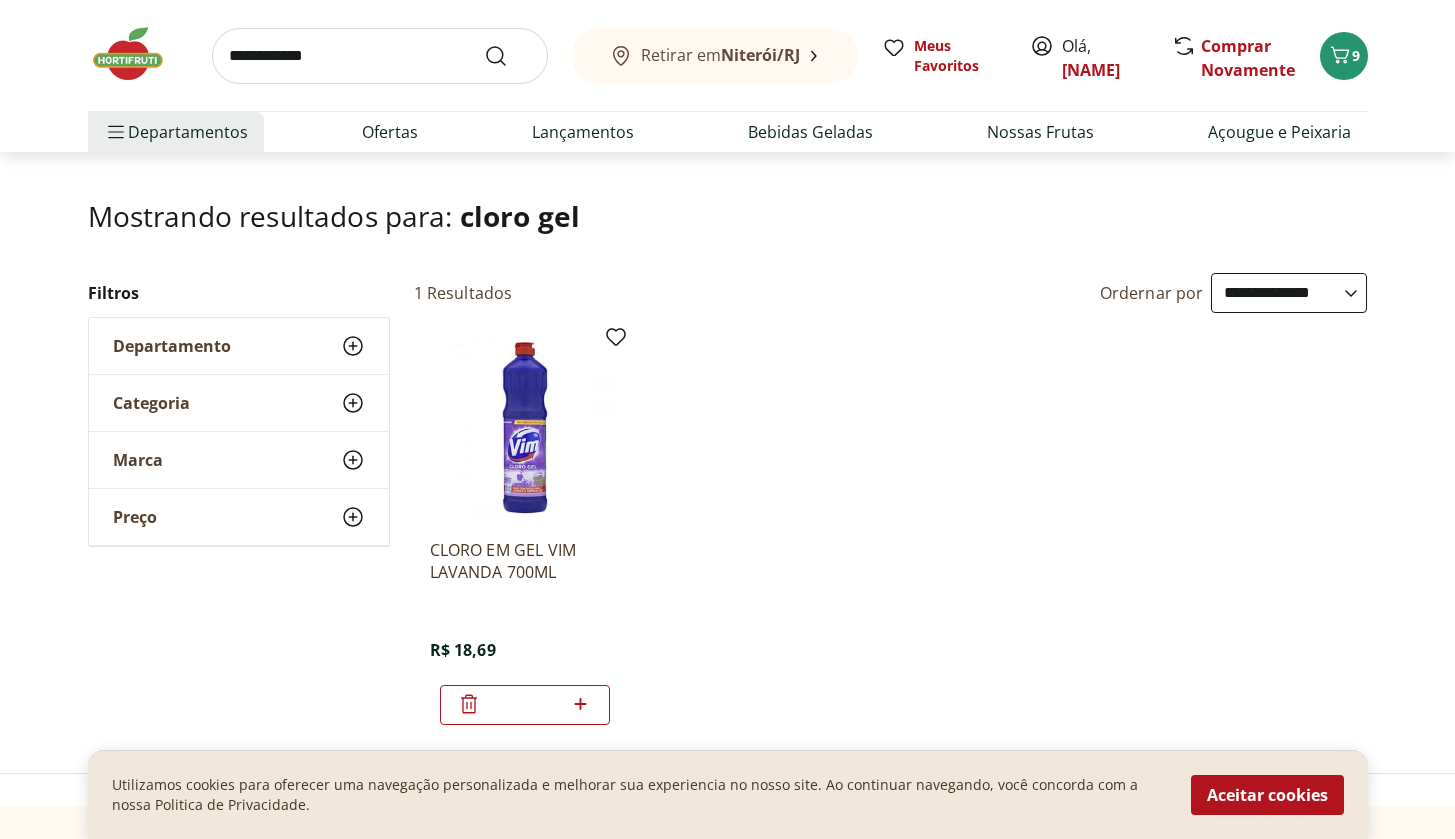 scroll, scrollTop: 0, scrollLeft: 0, axis: both 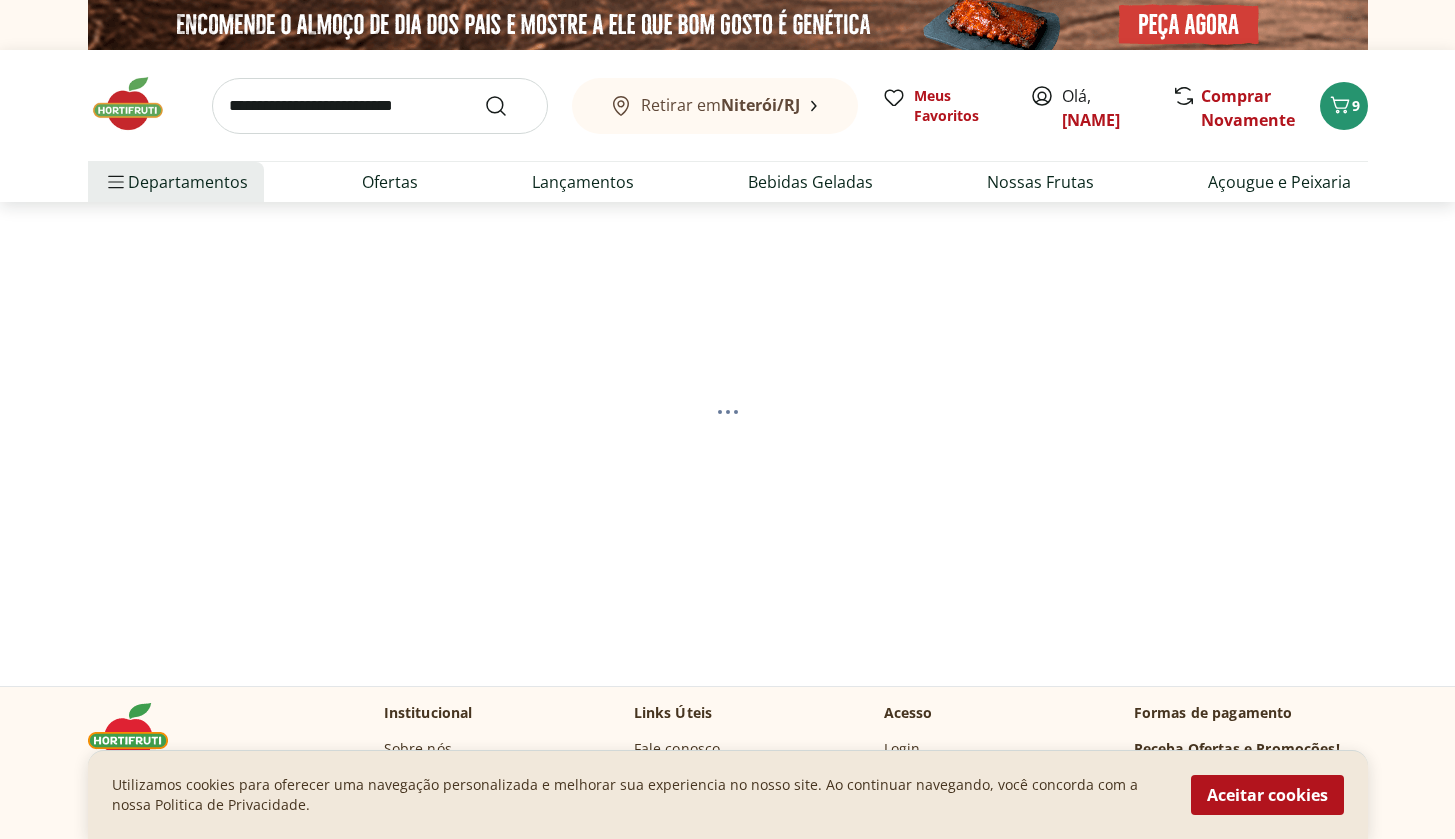select on "**********" 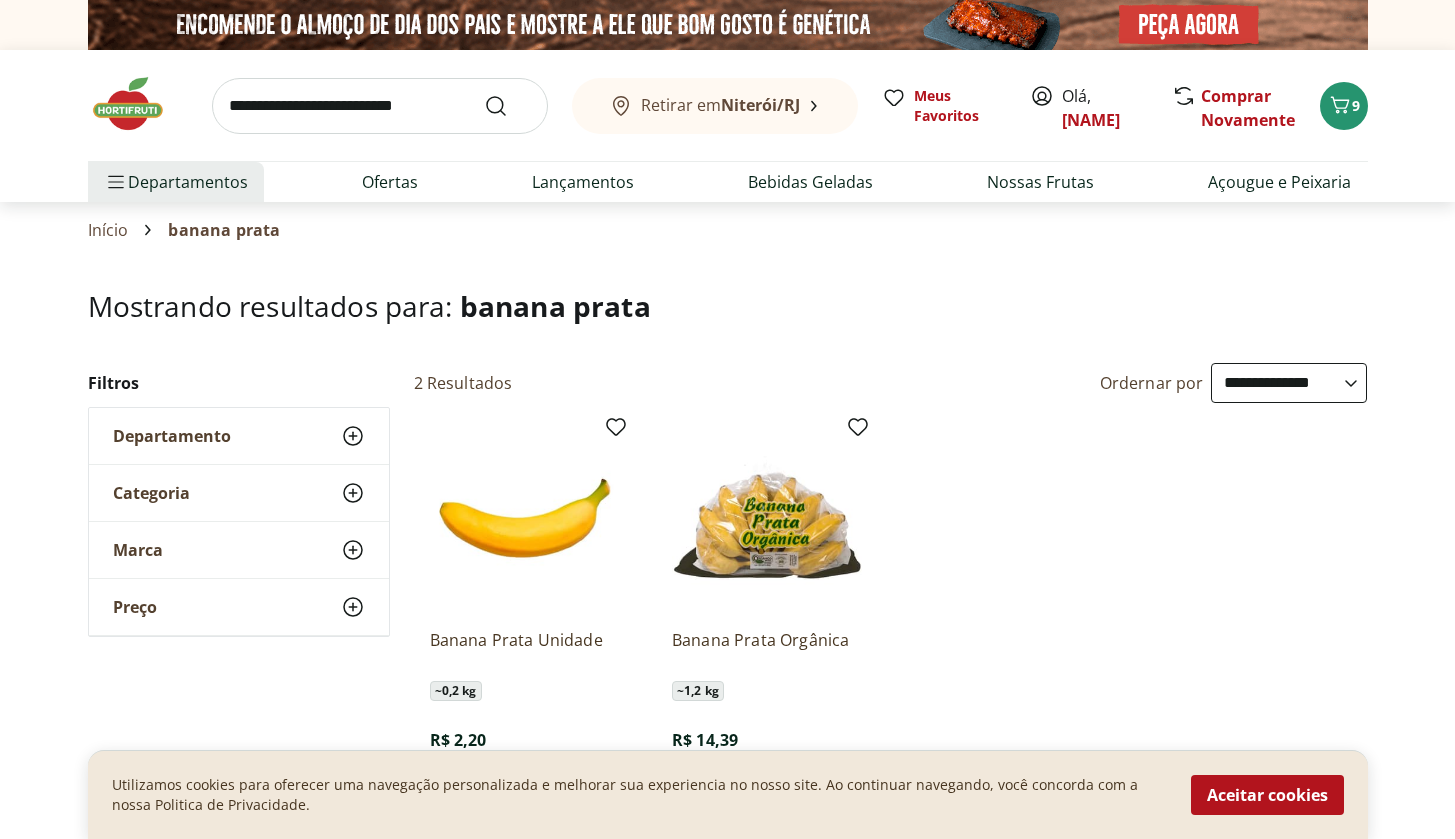 scroll, scrollTop: 208, scrollLeft: 0, axis: vertical 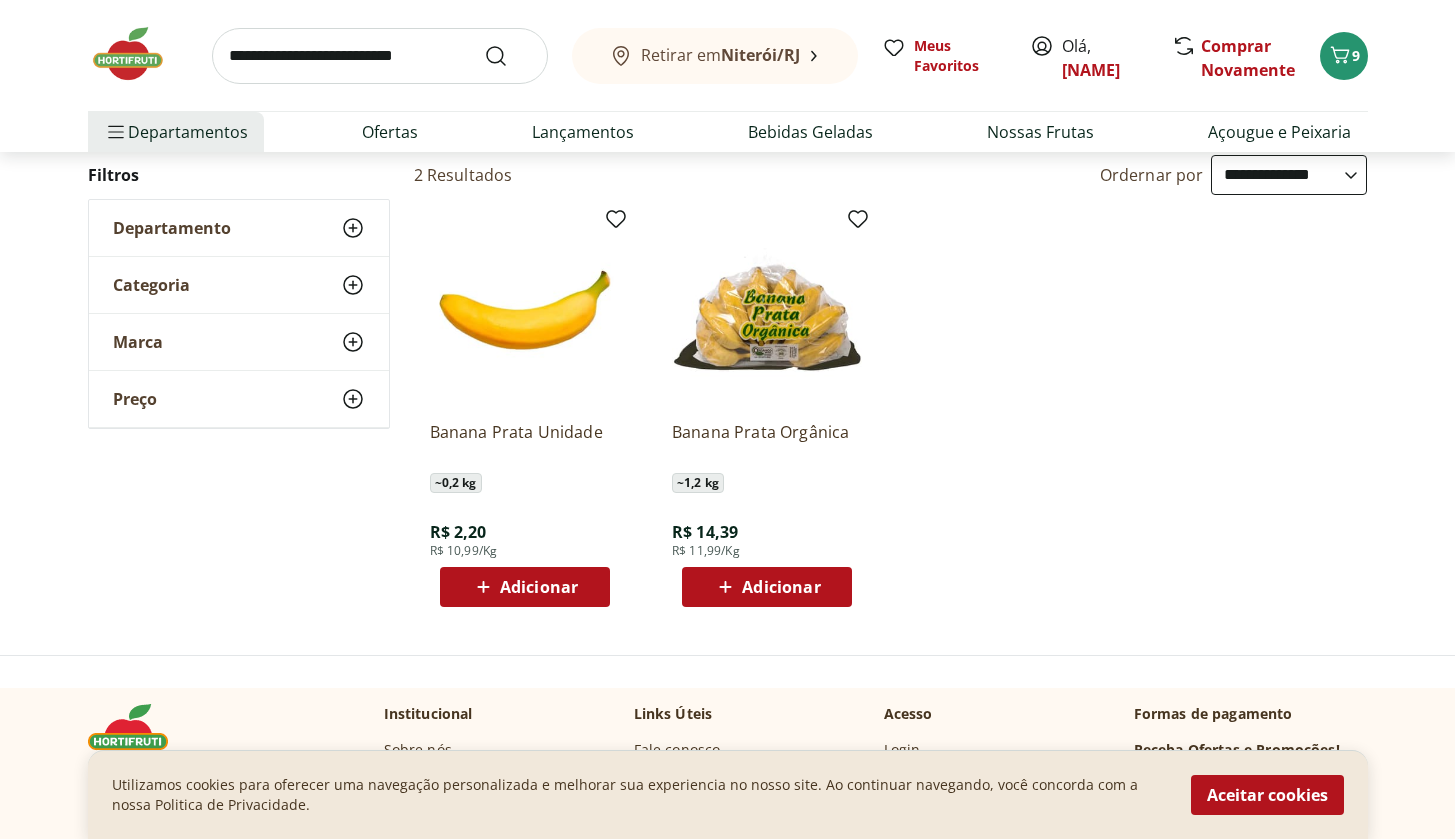 click on "Adicionar" at bounding box center [524, 587] 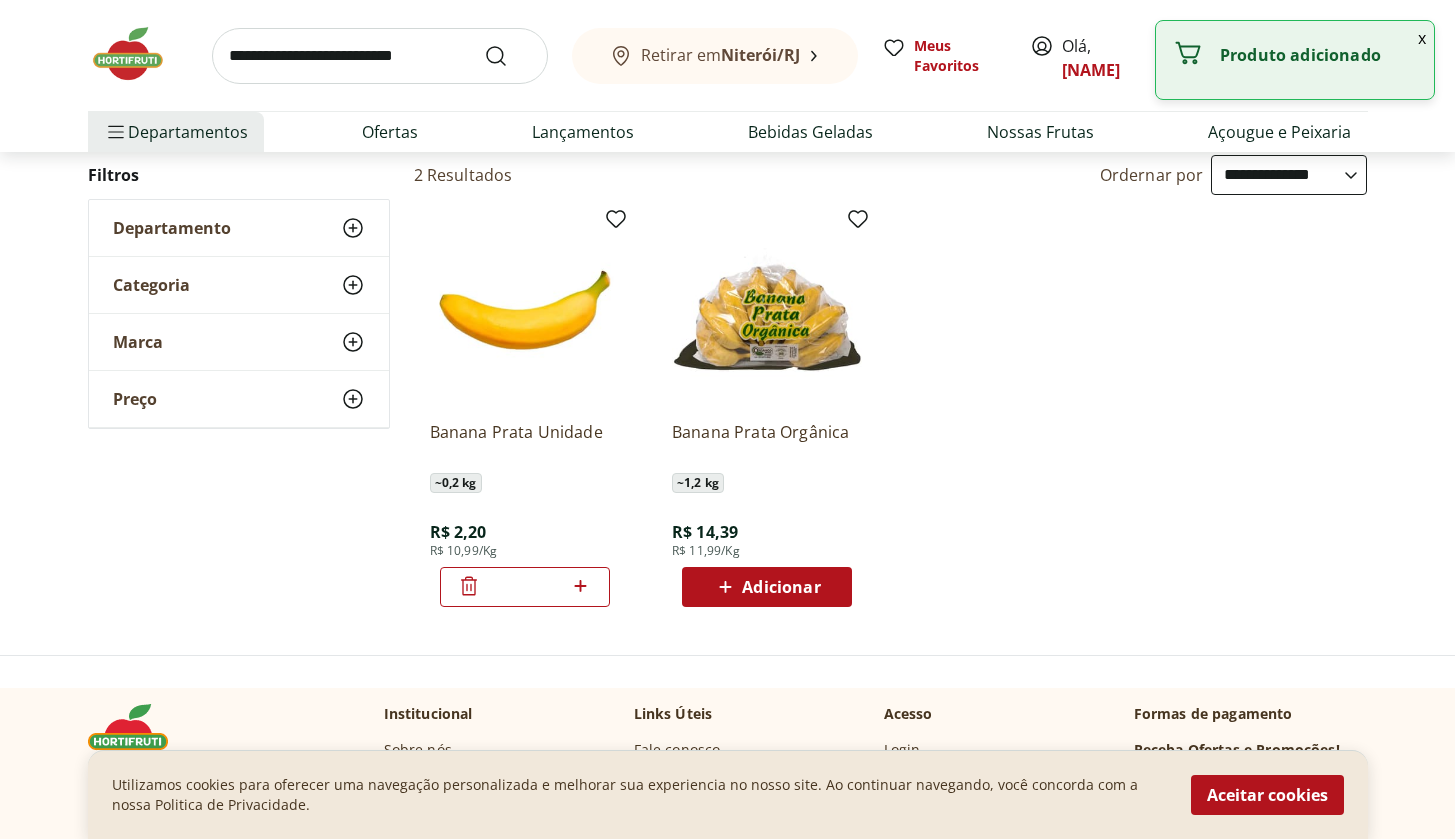 click 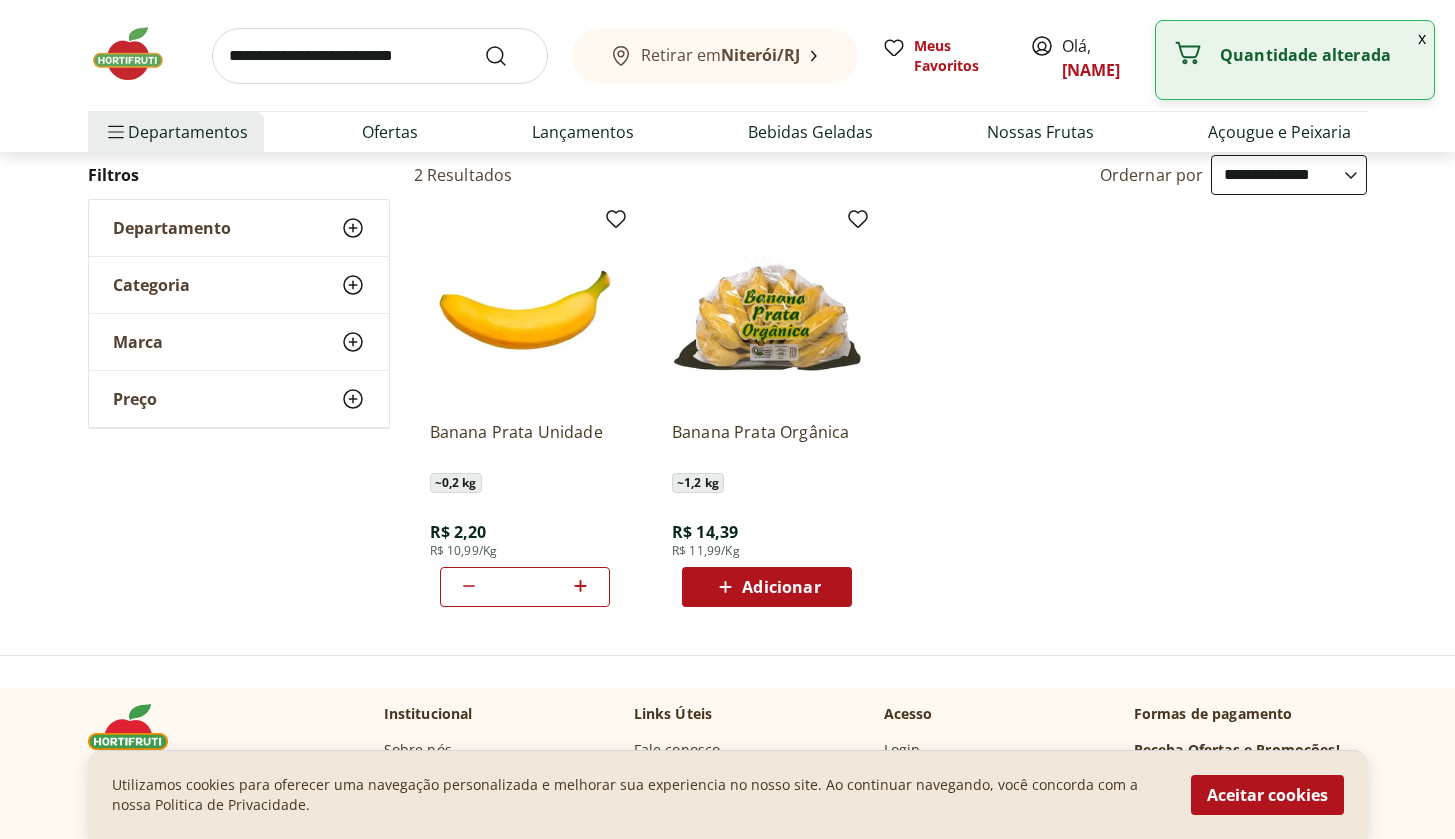 click 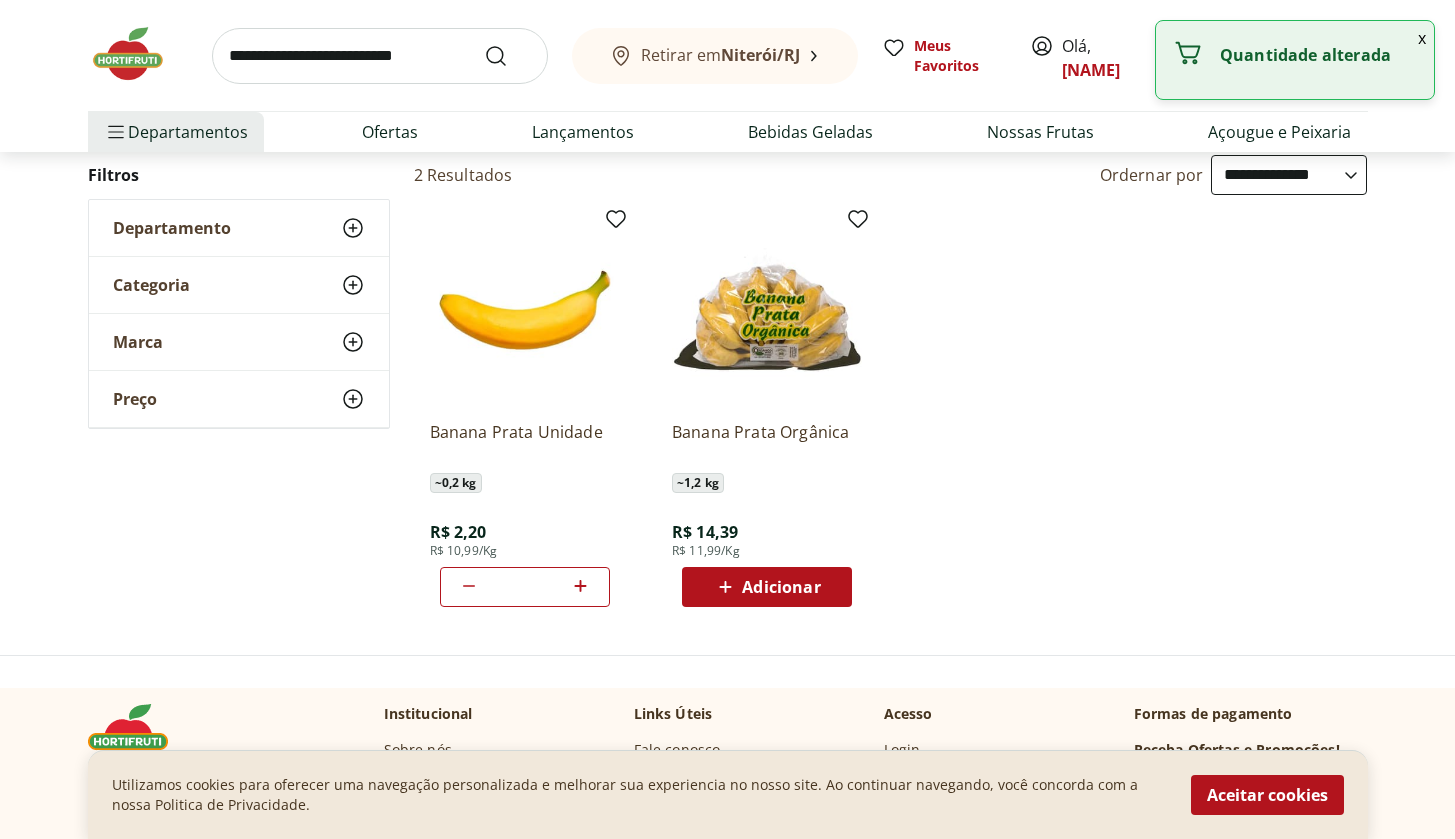 click 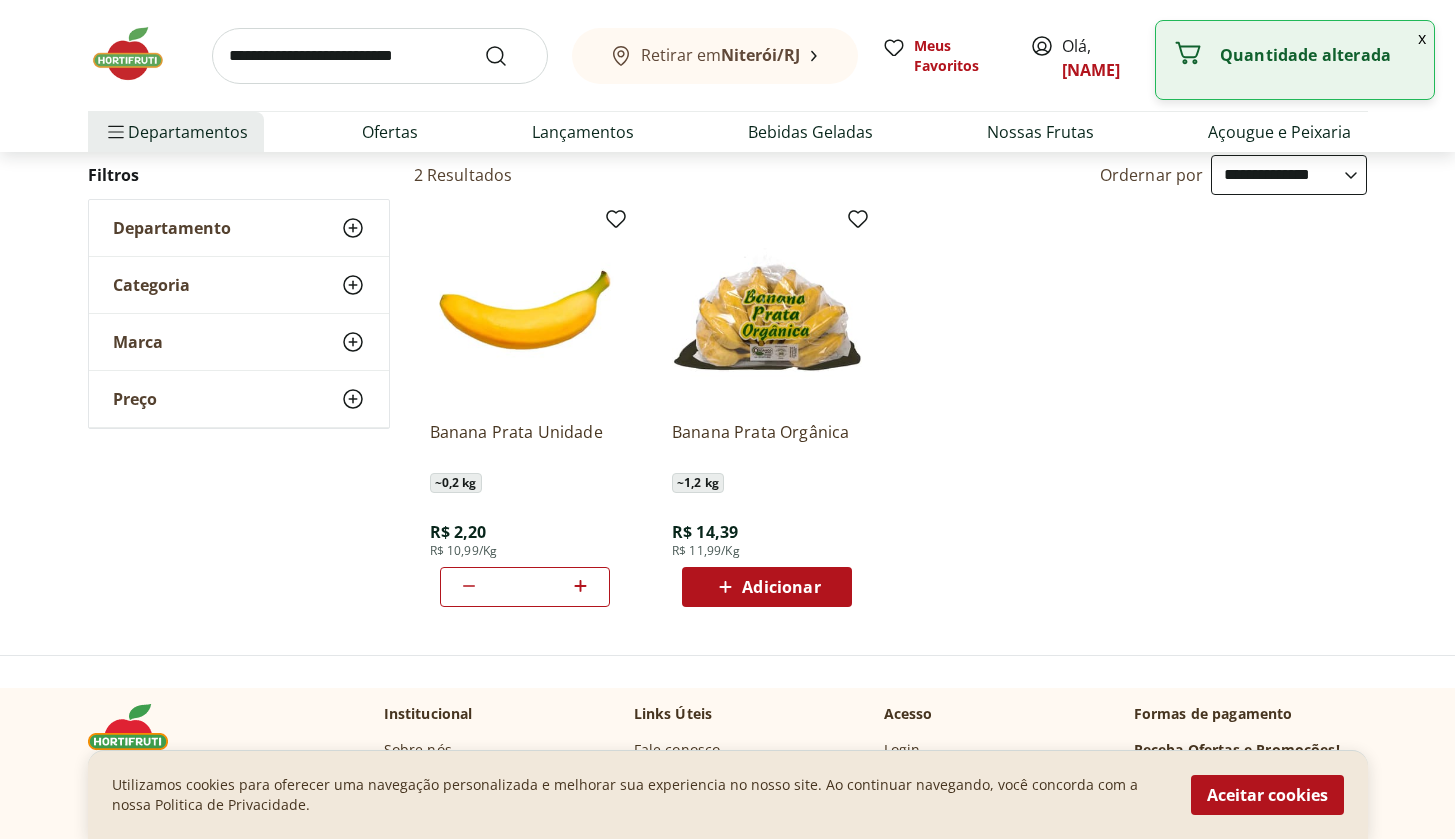 click at bounding box center (380, 56) 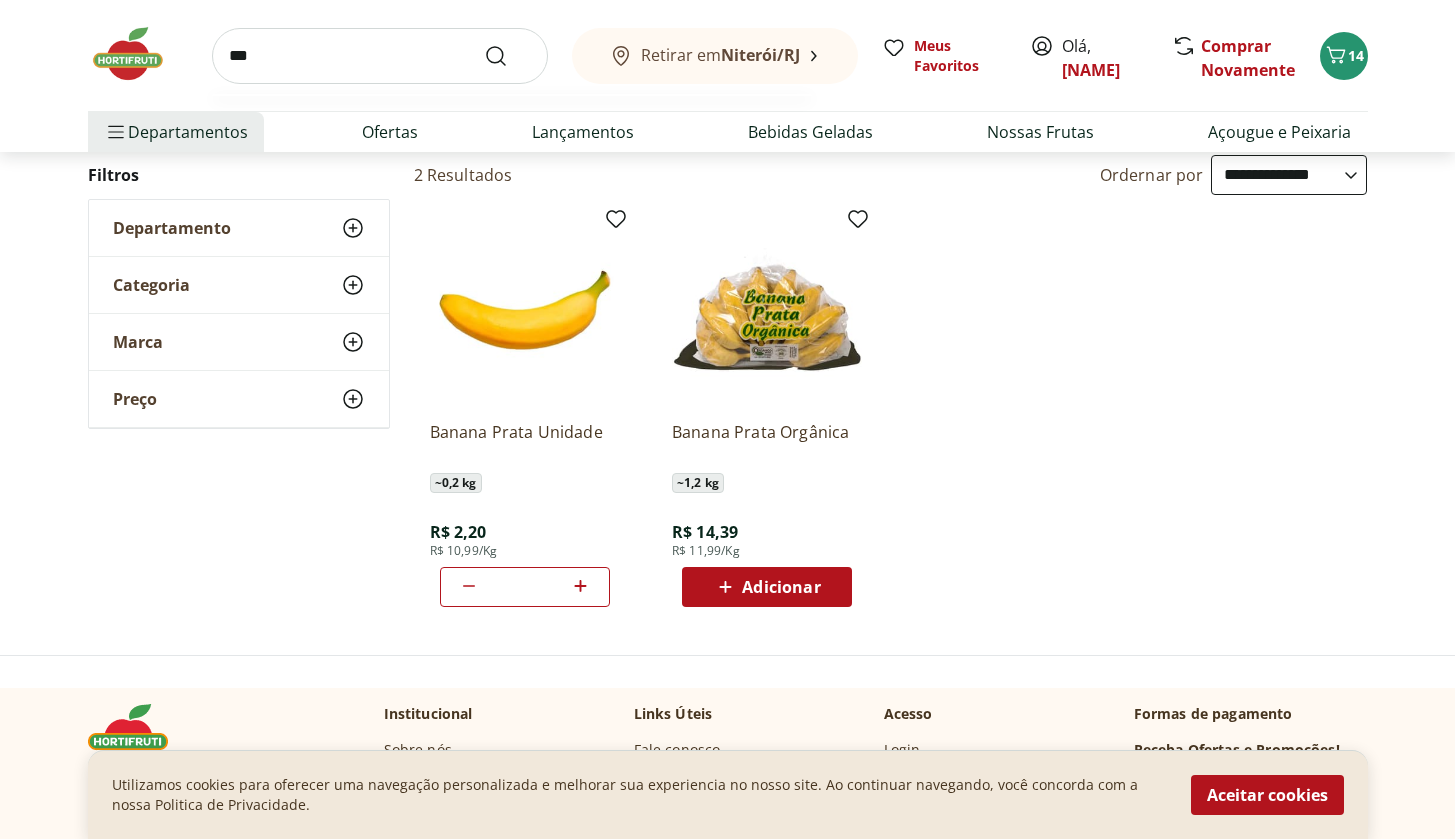 type on "****" 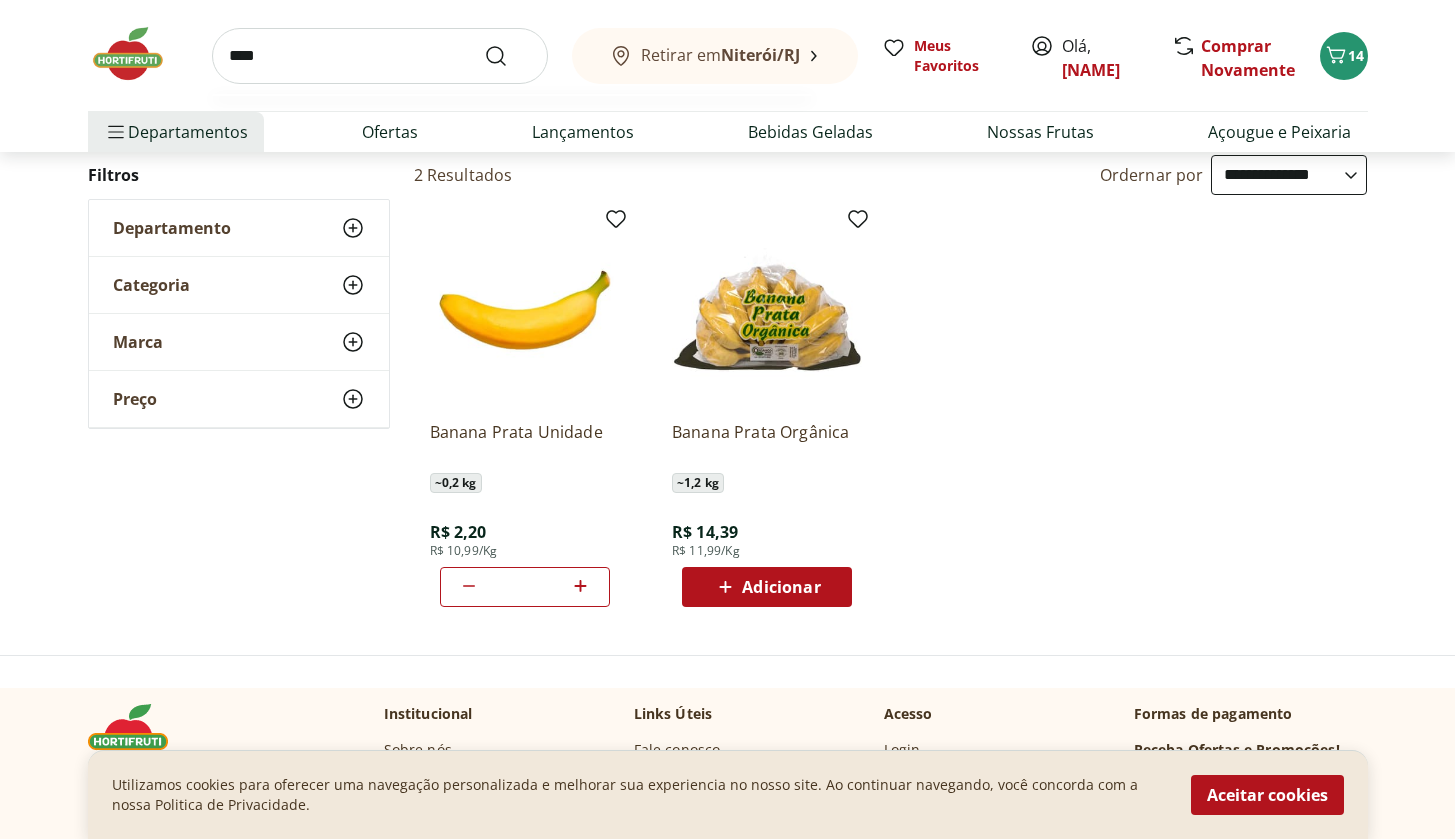 click at bounding box center (508, 56) 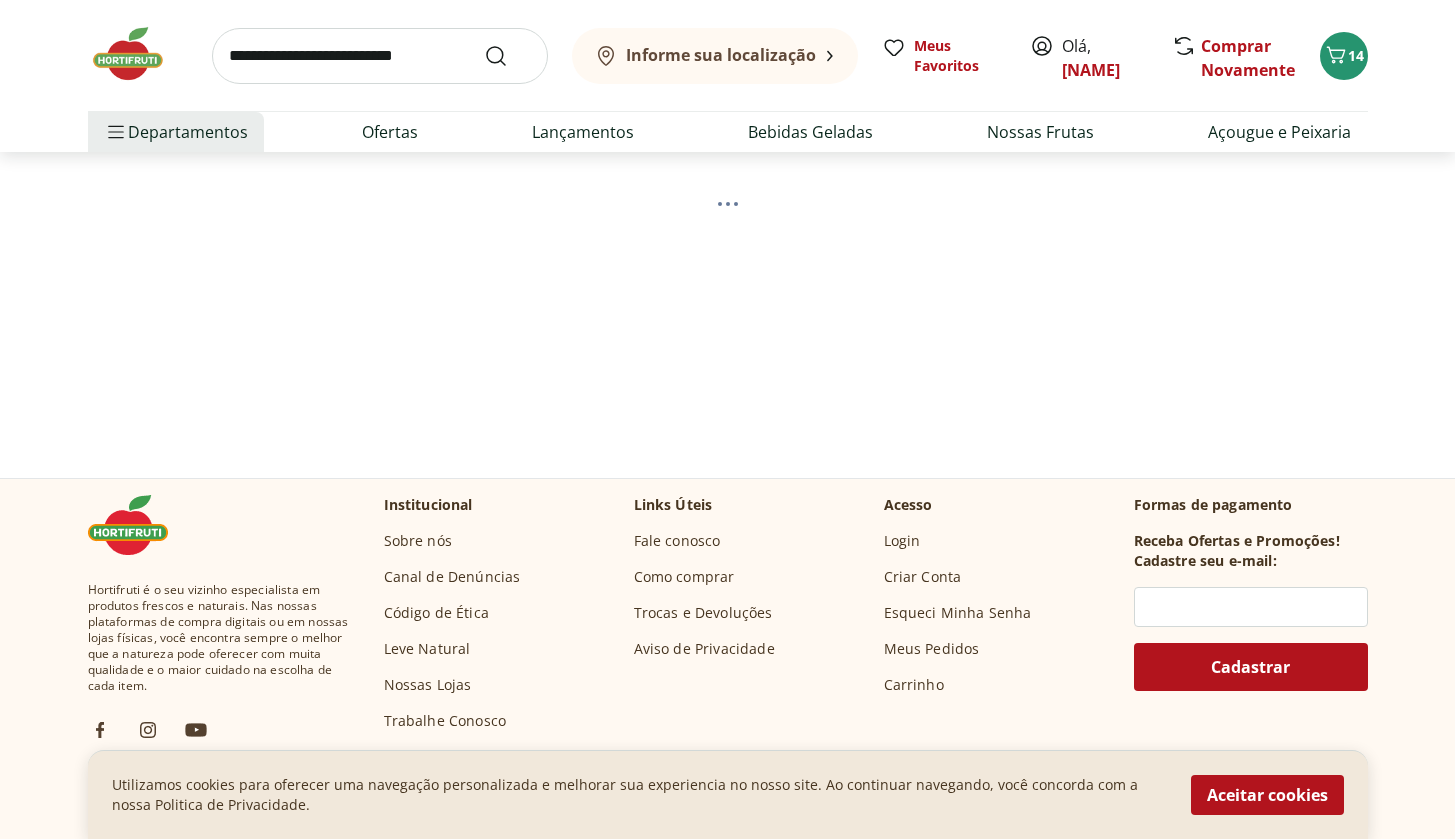 scroll, scrollTop: 0, scrollLeft: 0, axis: both 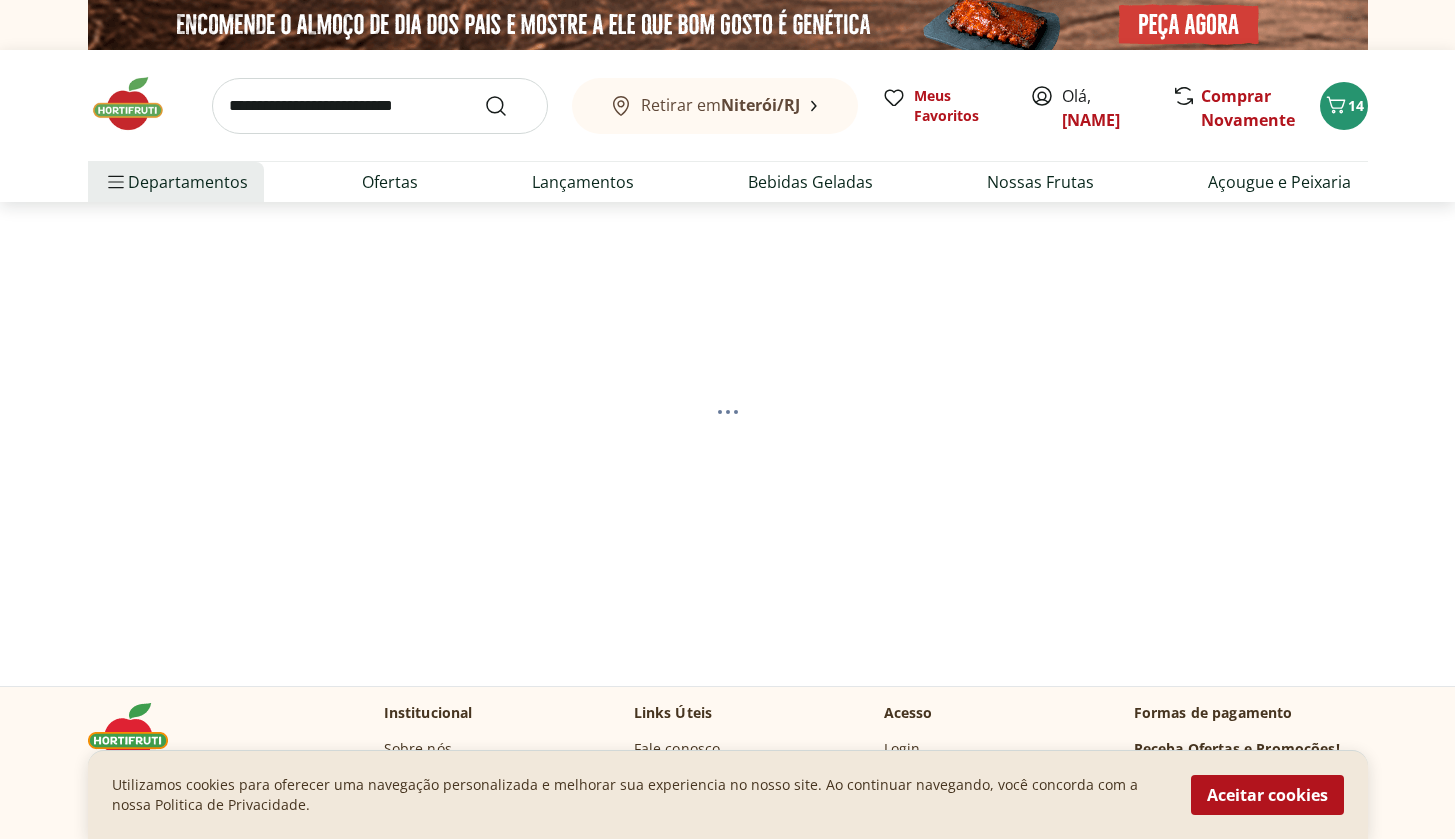 click at bounding box center [380, 106] 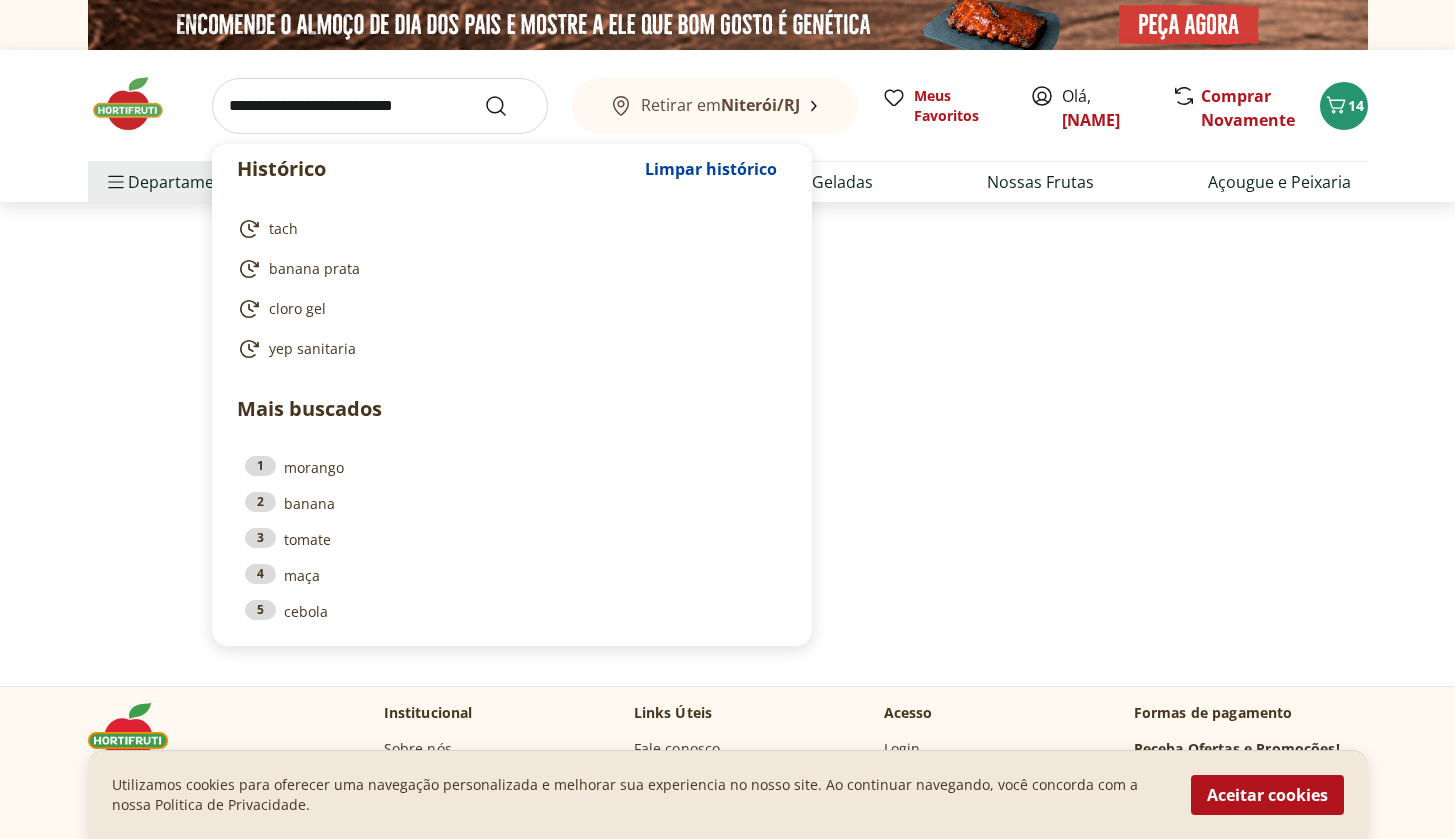select on "**********" 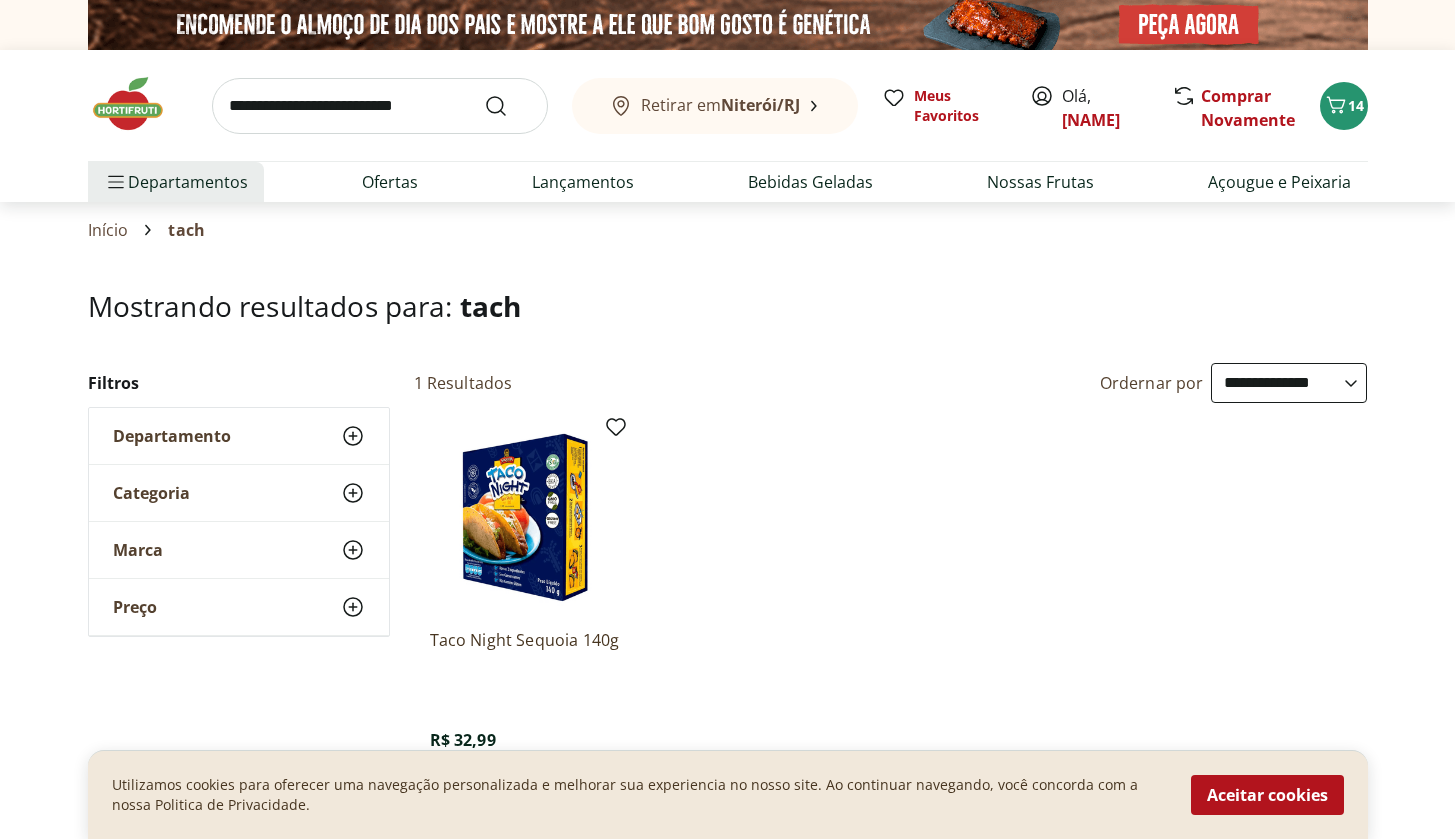 click on "Início tach" at bounding box center [728, 230] 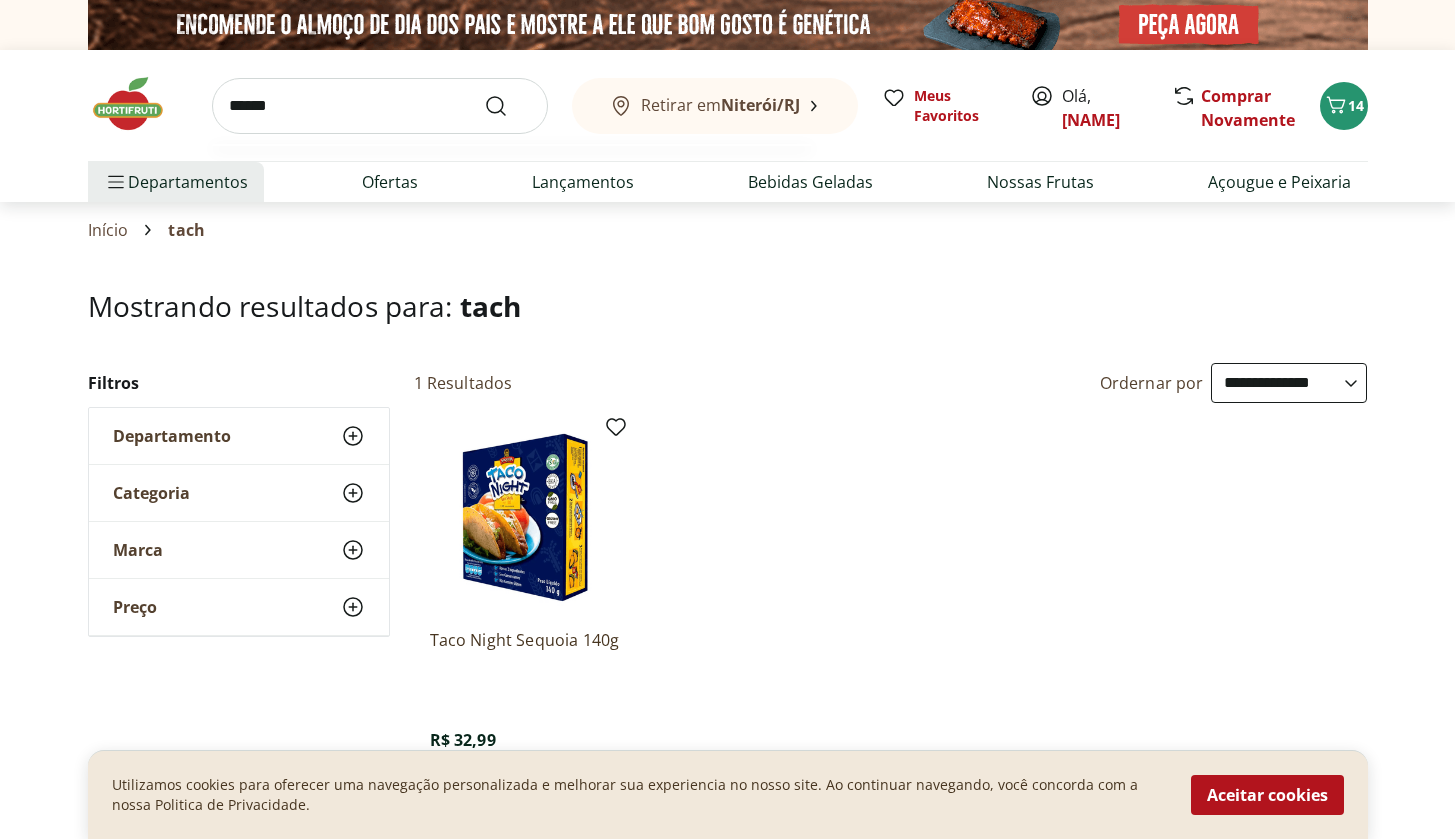 type on "******" 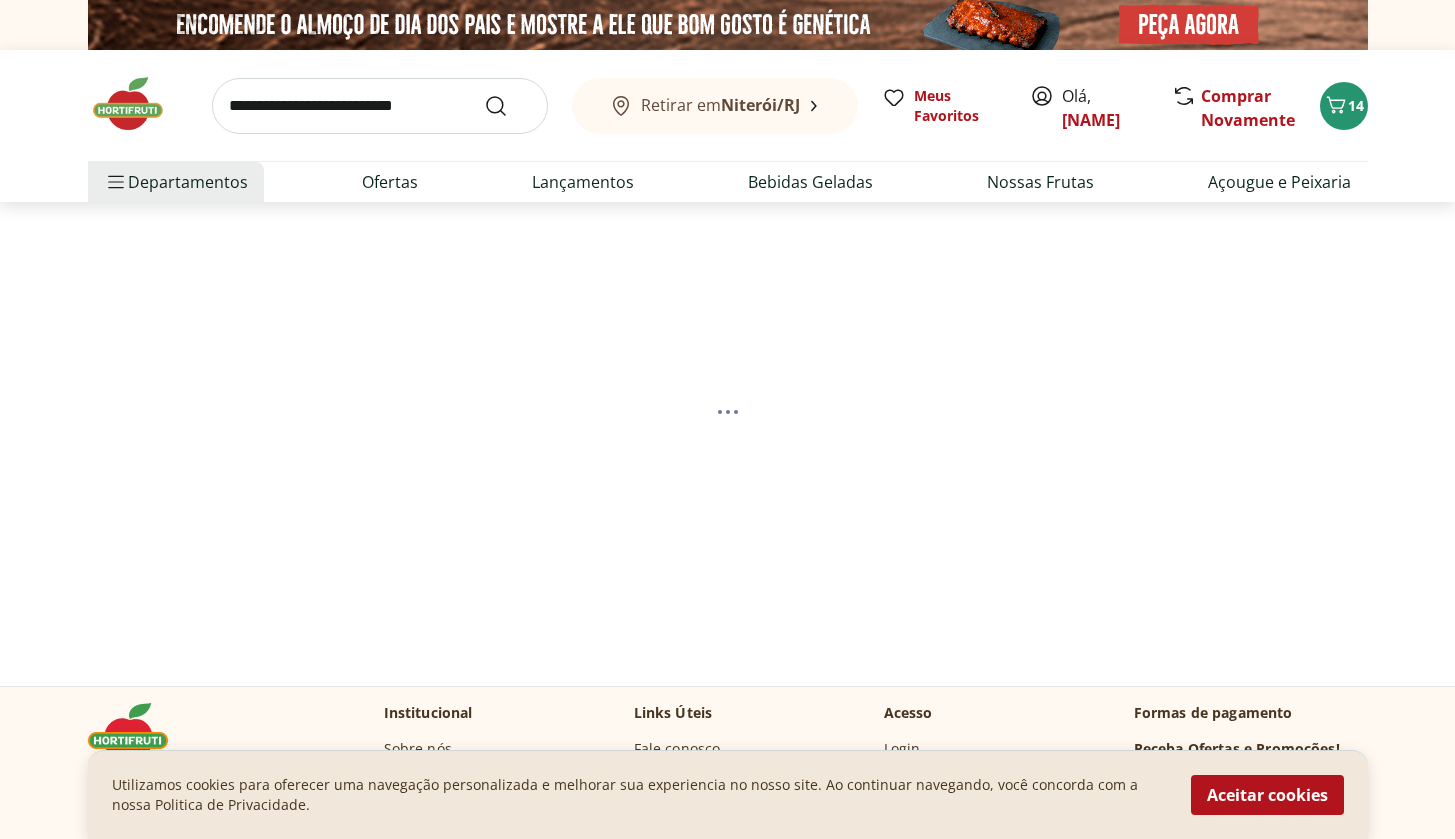 select on "**********" 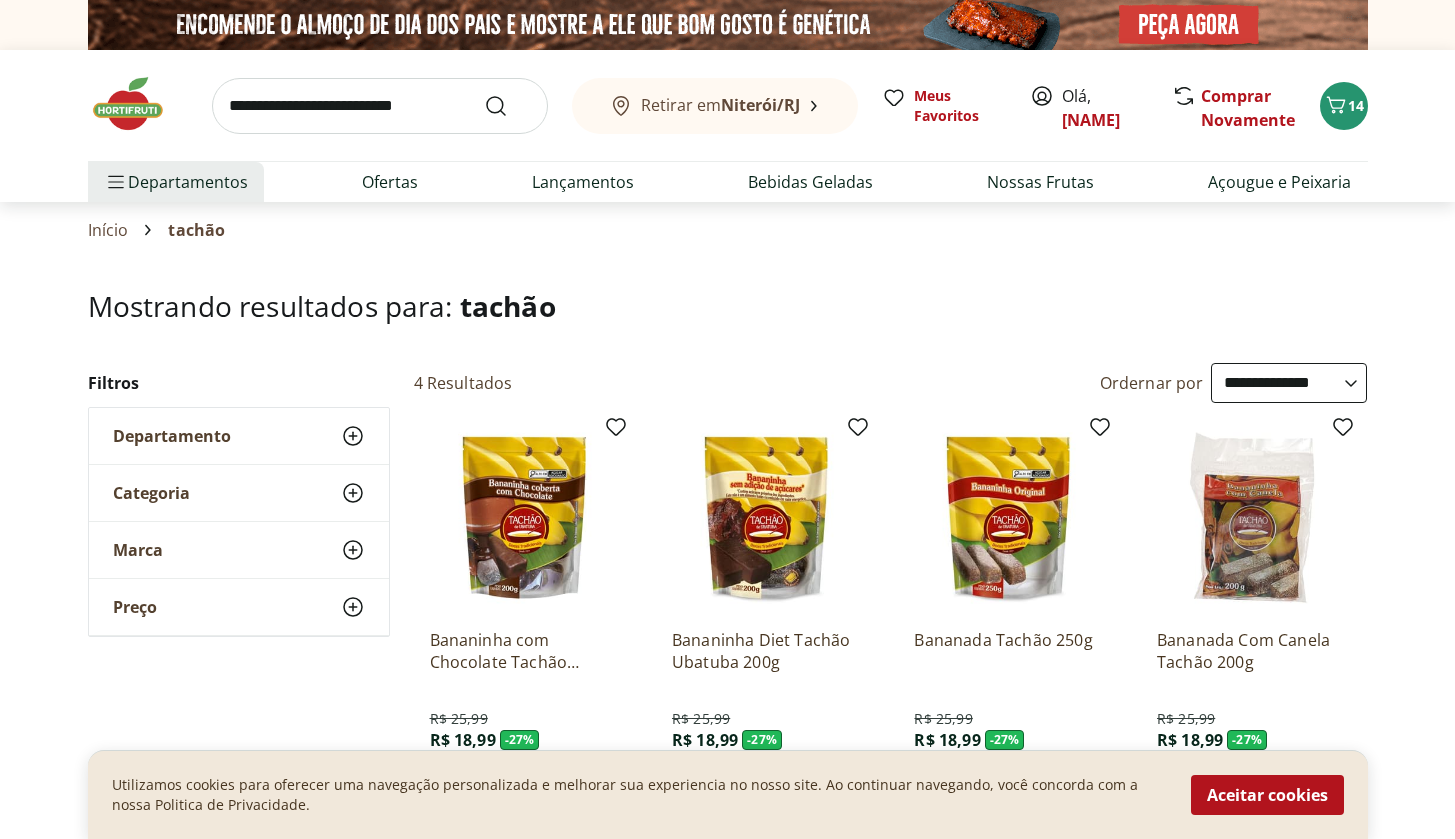 scroll, scrollTop: 210, scrollLeft: 0, axis: vertical 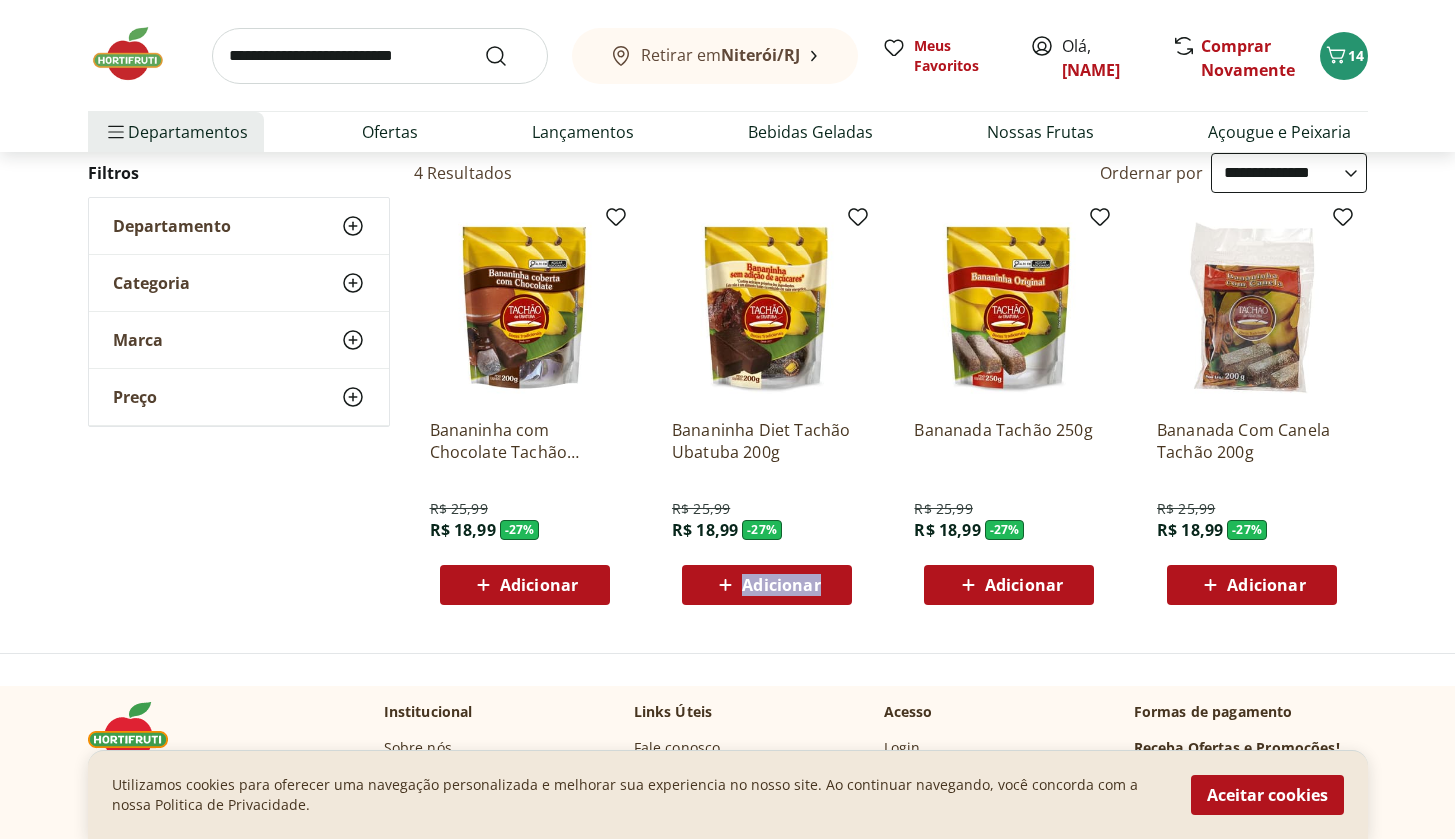 click on "Adicionar" at bounding box center (767, 585) 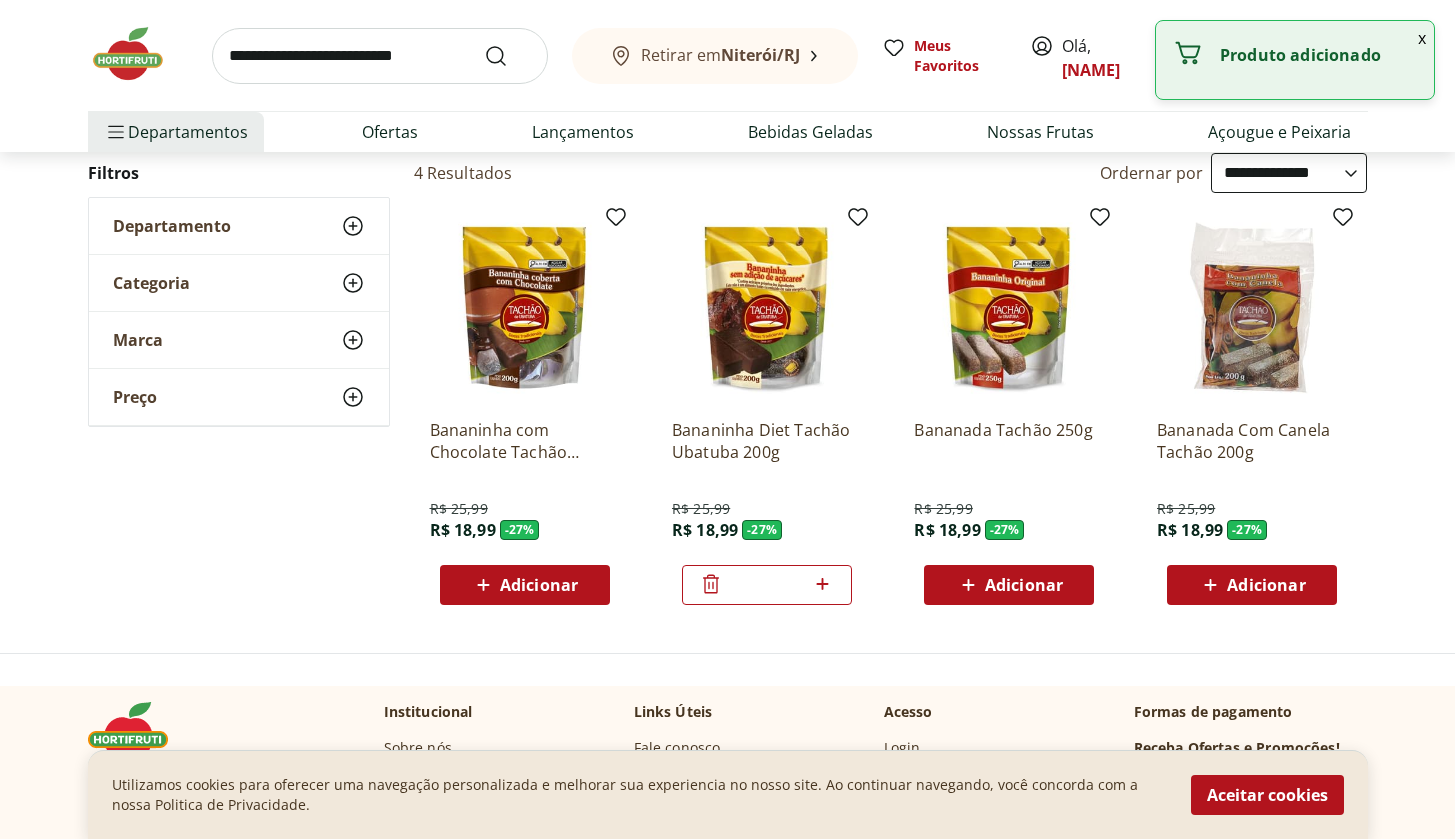 click at bounding box center (380, 56) 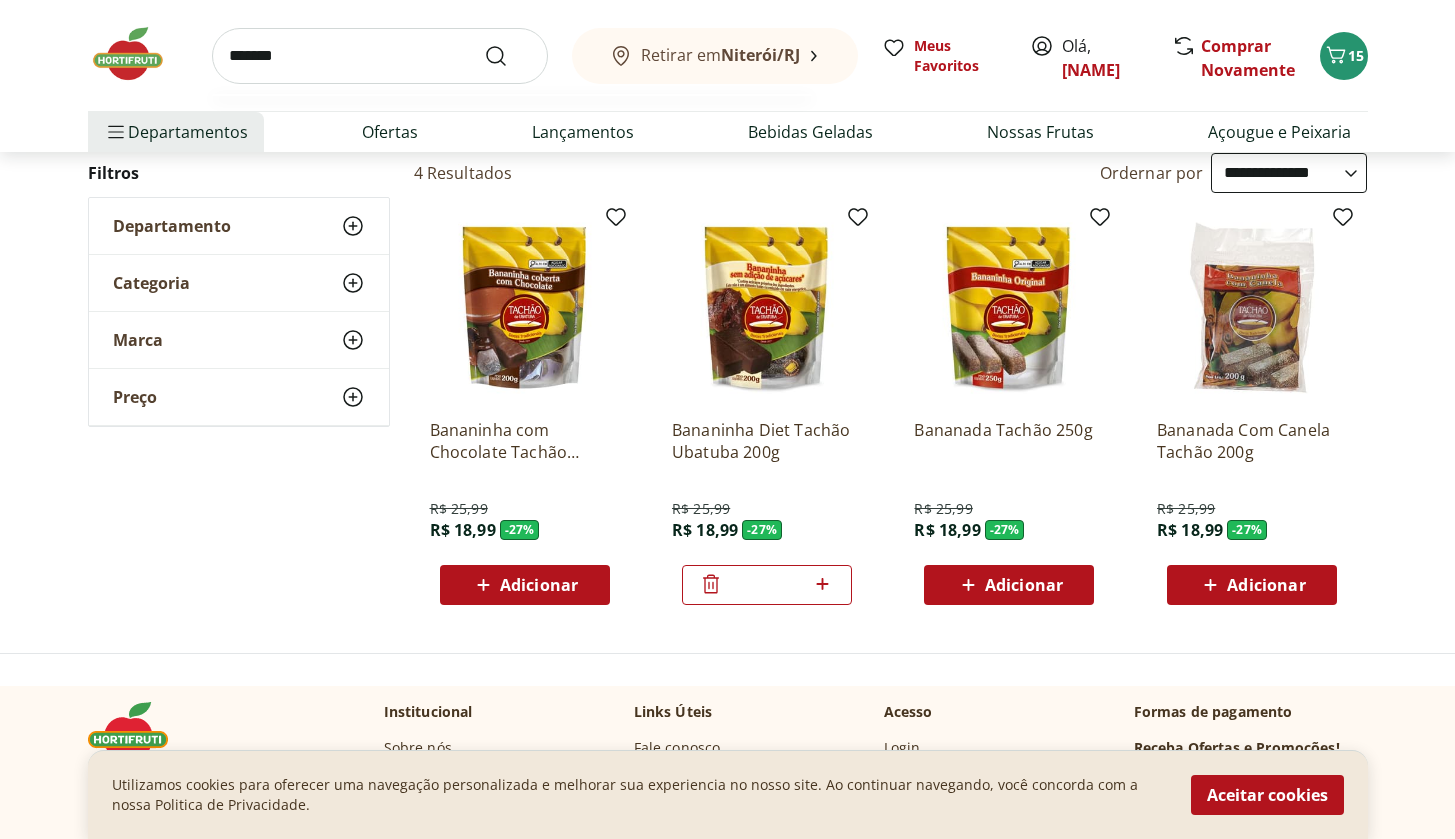 type on "*******" 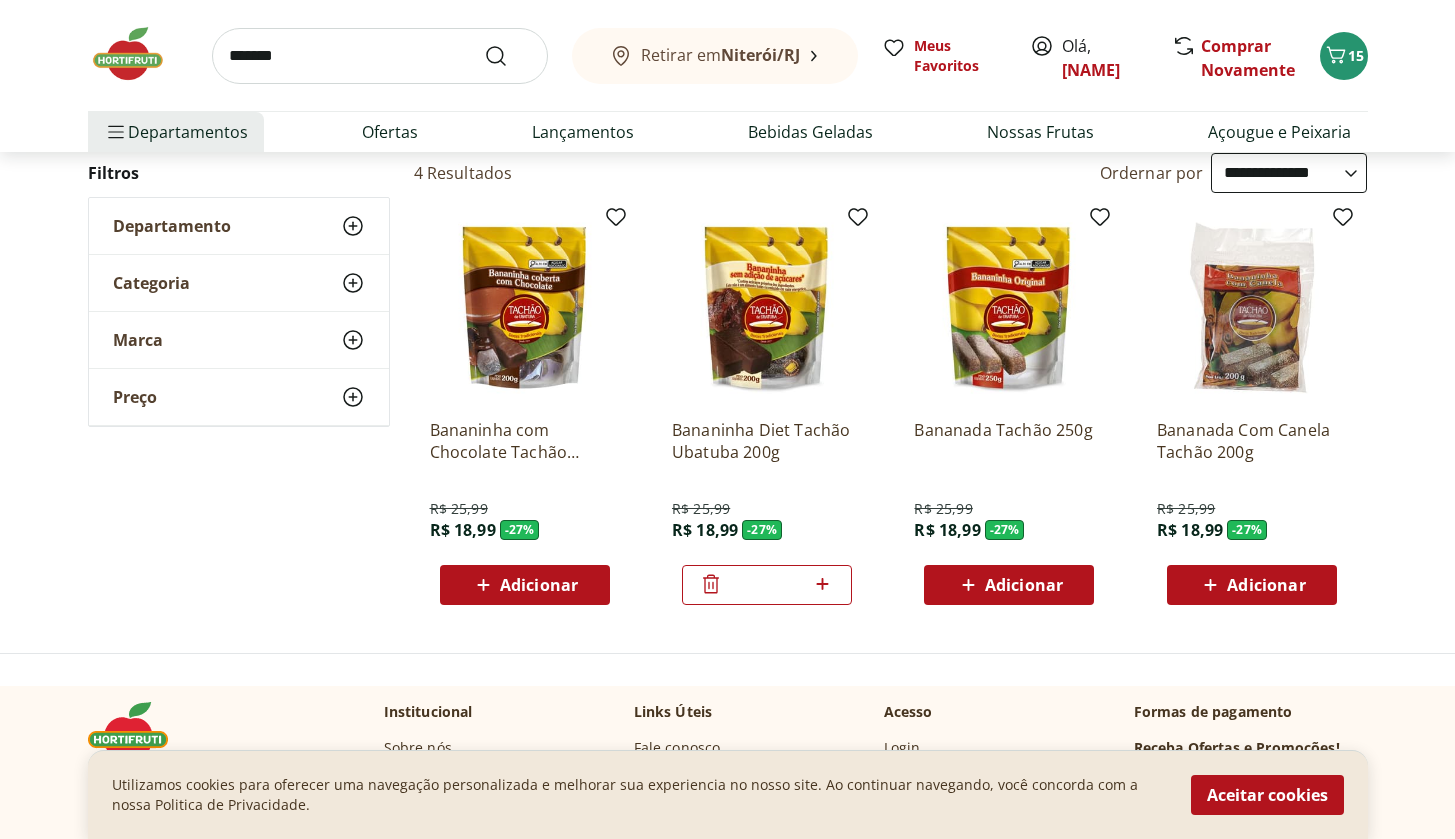 scroll, scrollTop: 0, scrollLeft: 0, axis: both 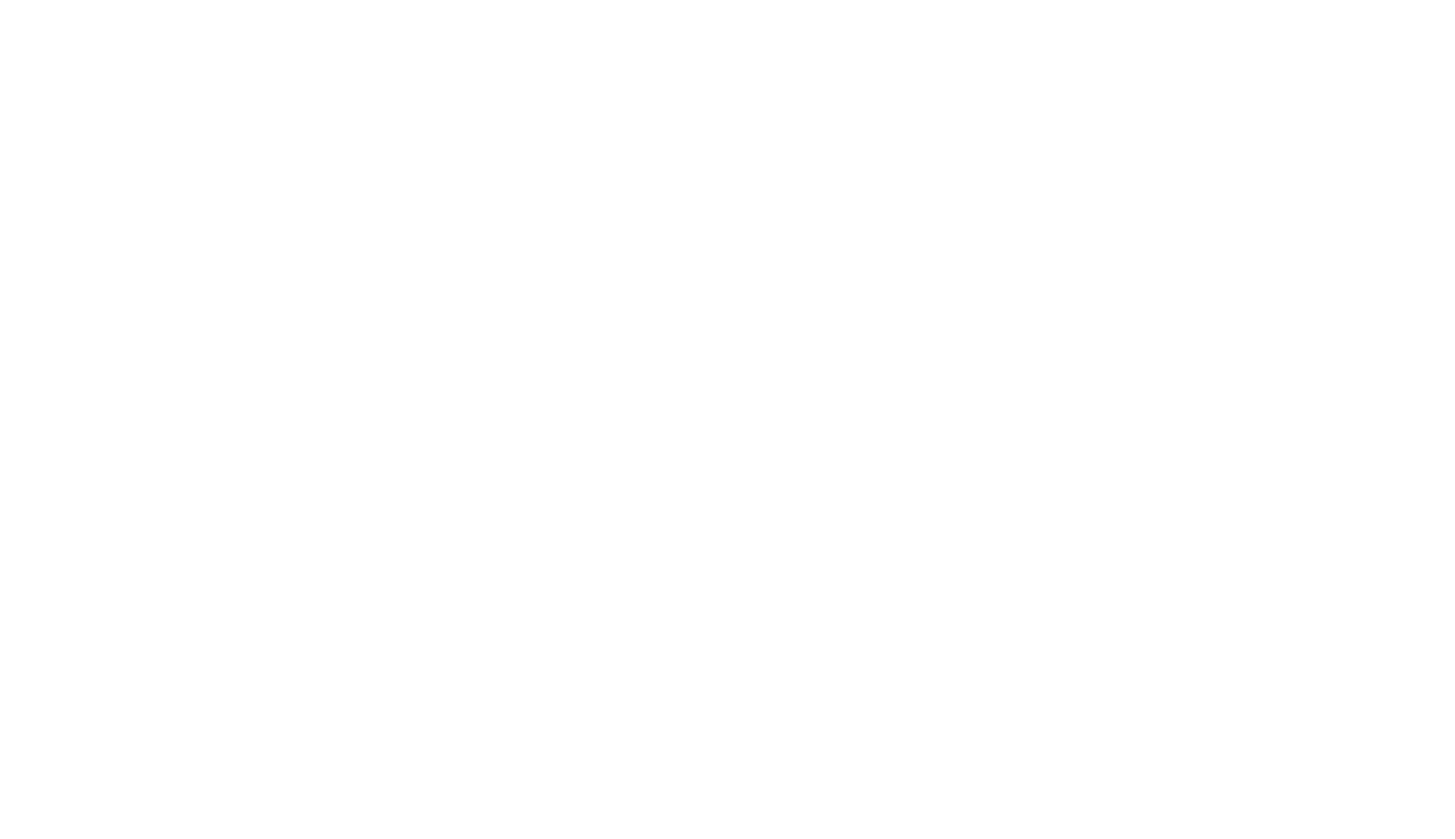 select on "**********" 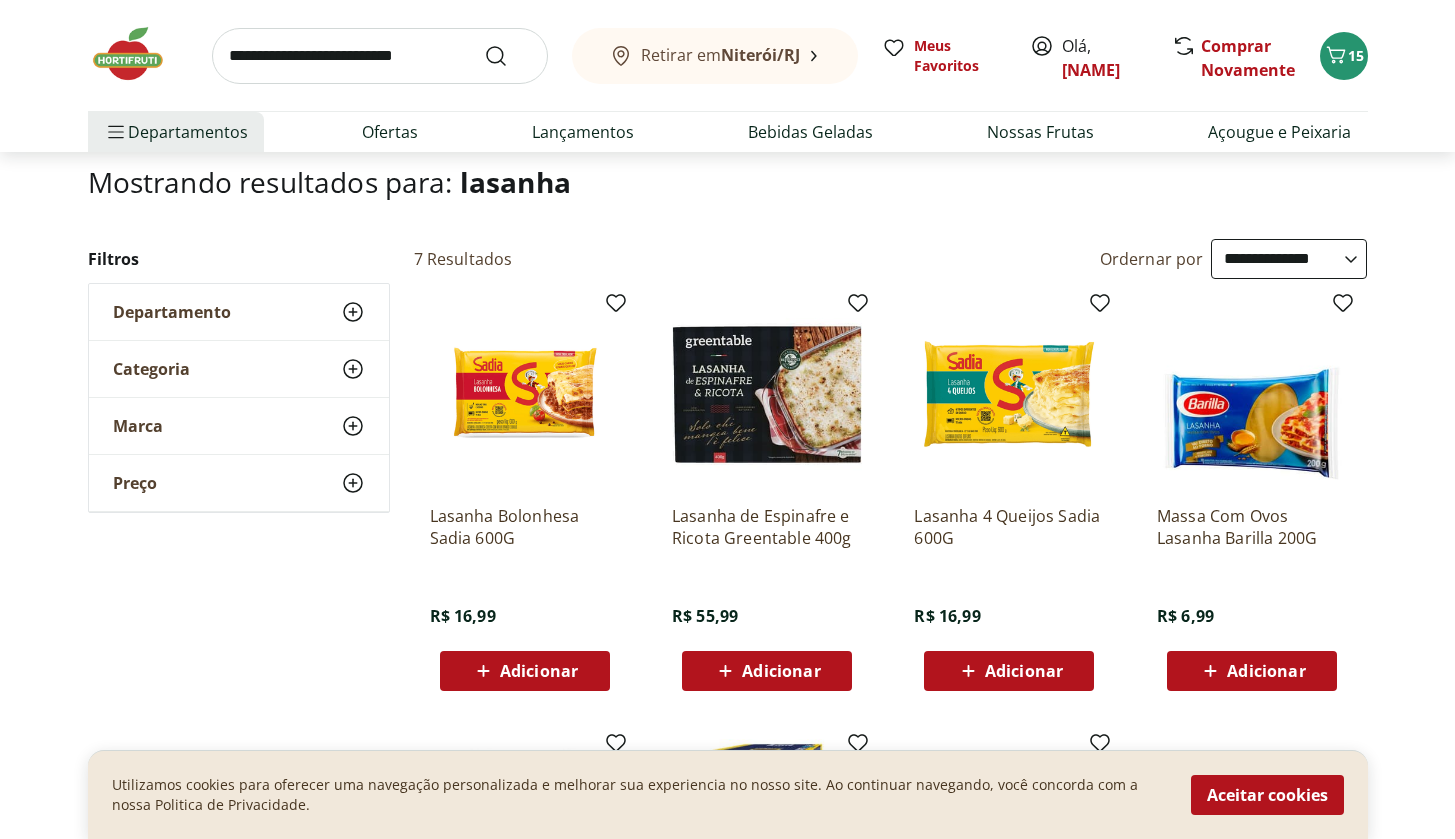 scroll, scrollTop: 155, scrollLeft: 0, axis: vertical 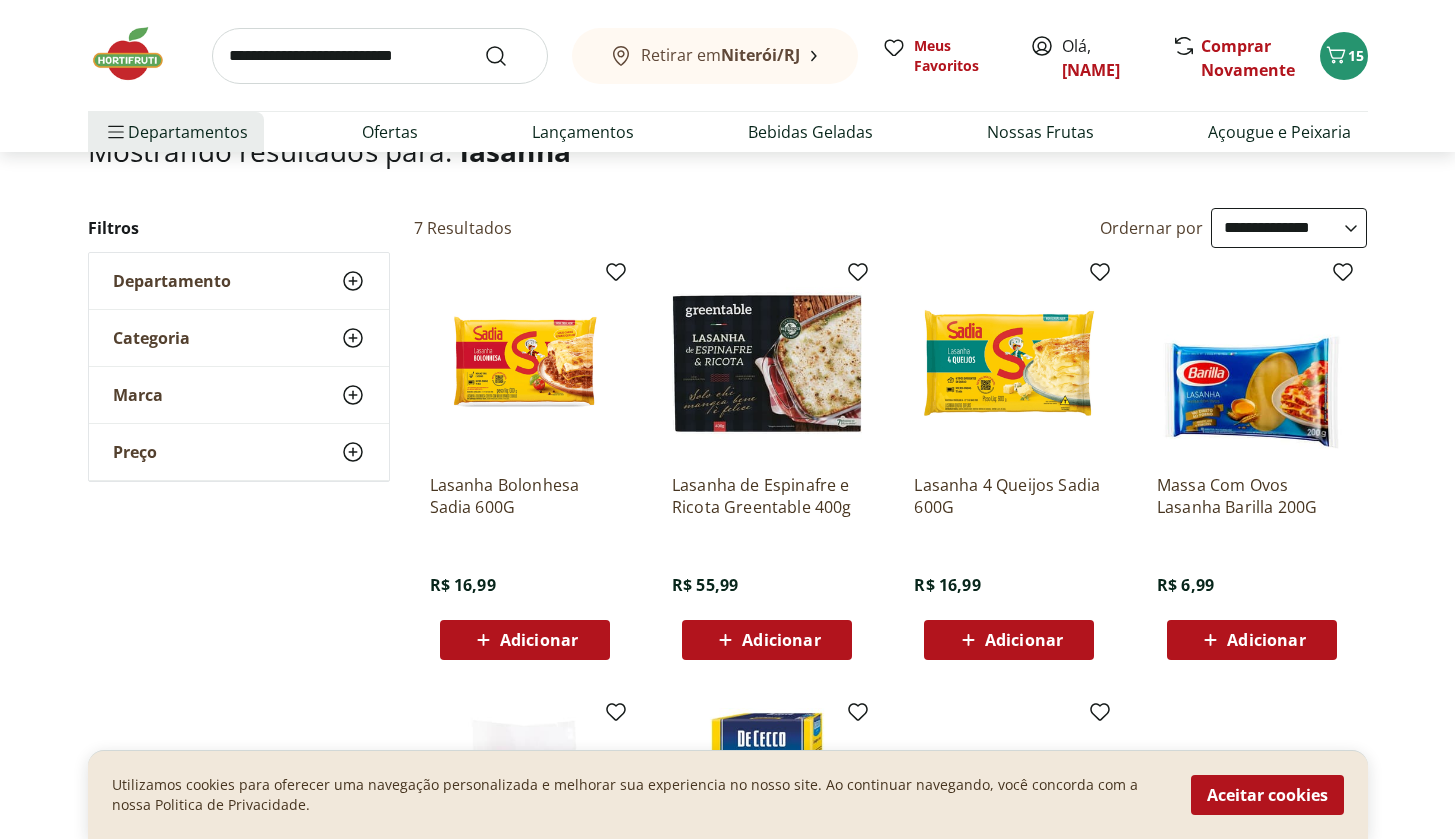 click on "Adicionar" at bounding box center [539, 640] 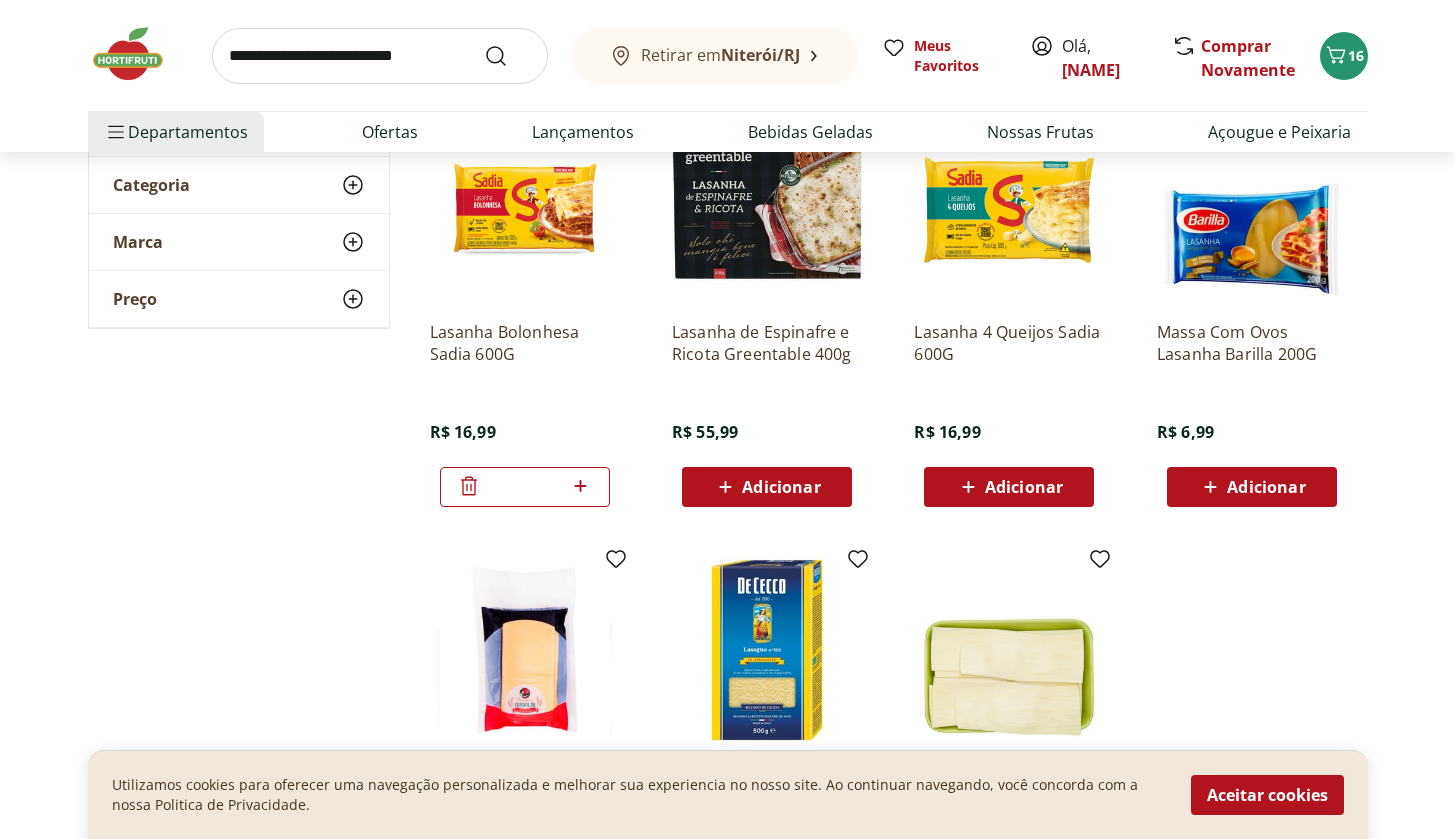 scroll, scrollTop: 126, scrollLeft: 0, axis: vertical 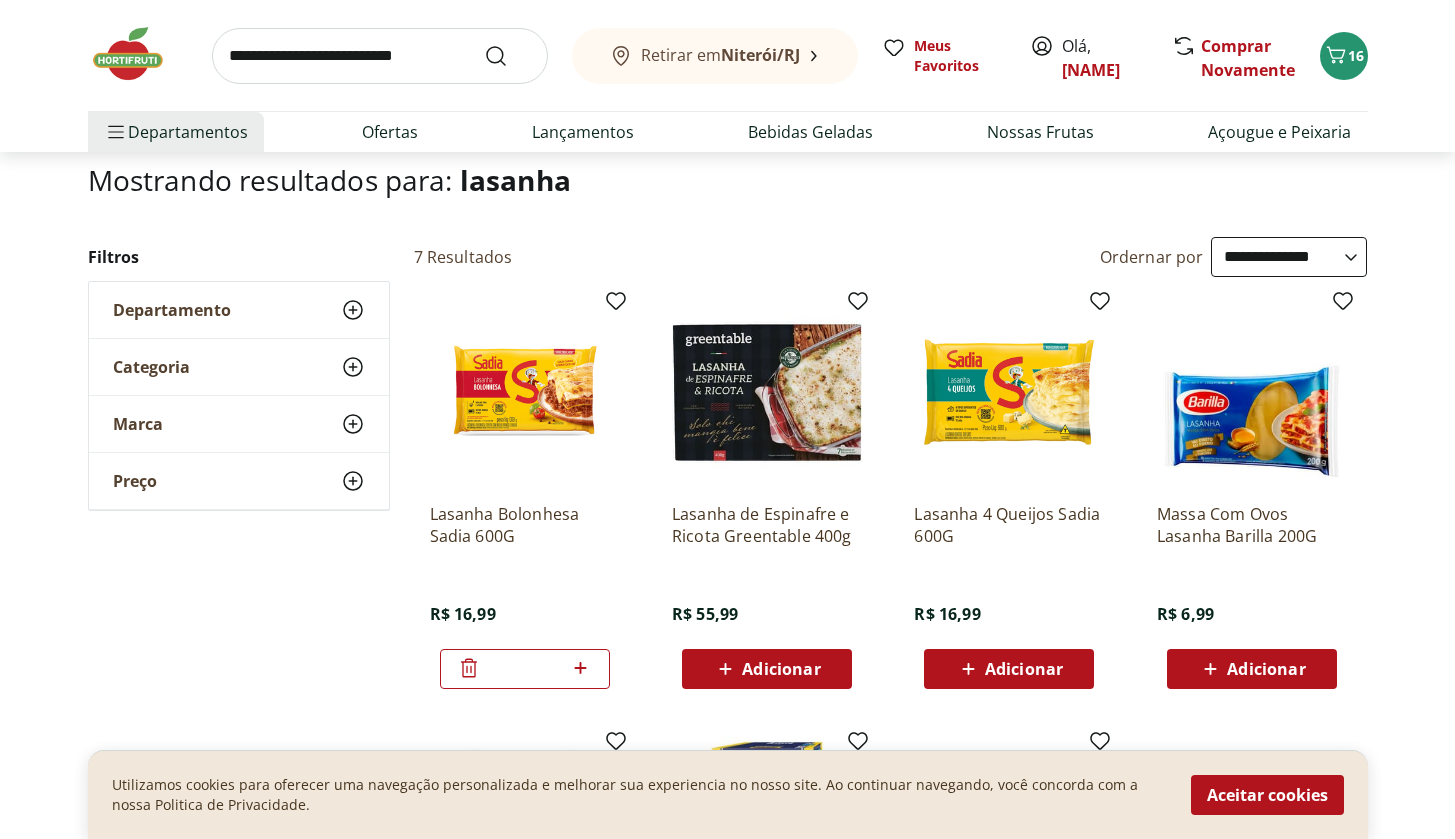 click at bounding box center [380, 56] 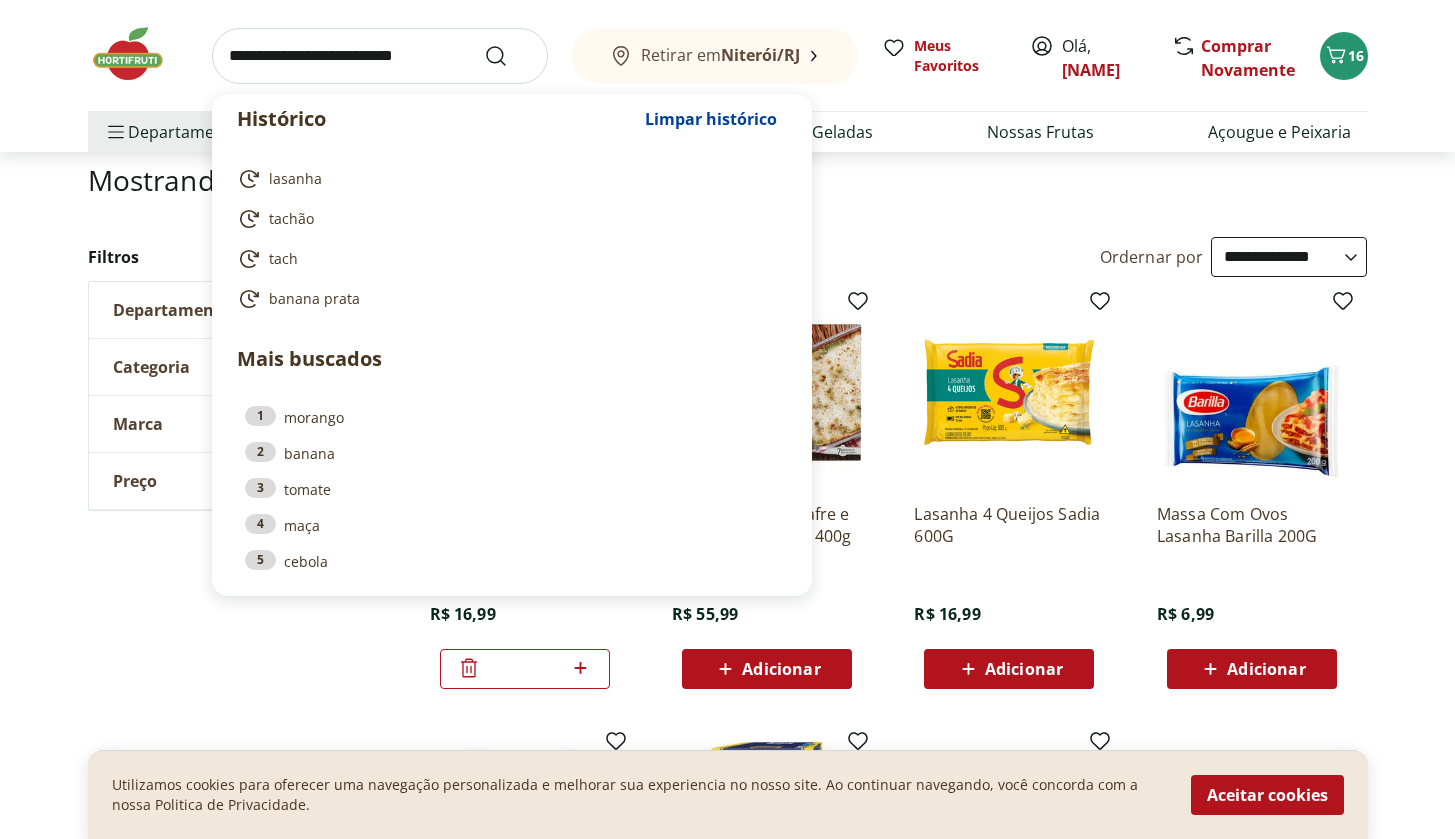 click on "**********" at bounding box center [728, 691] 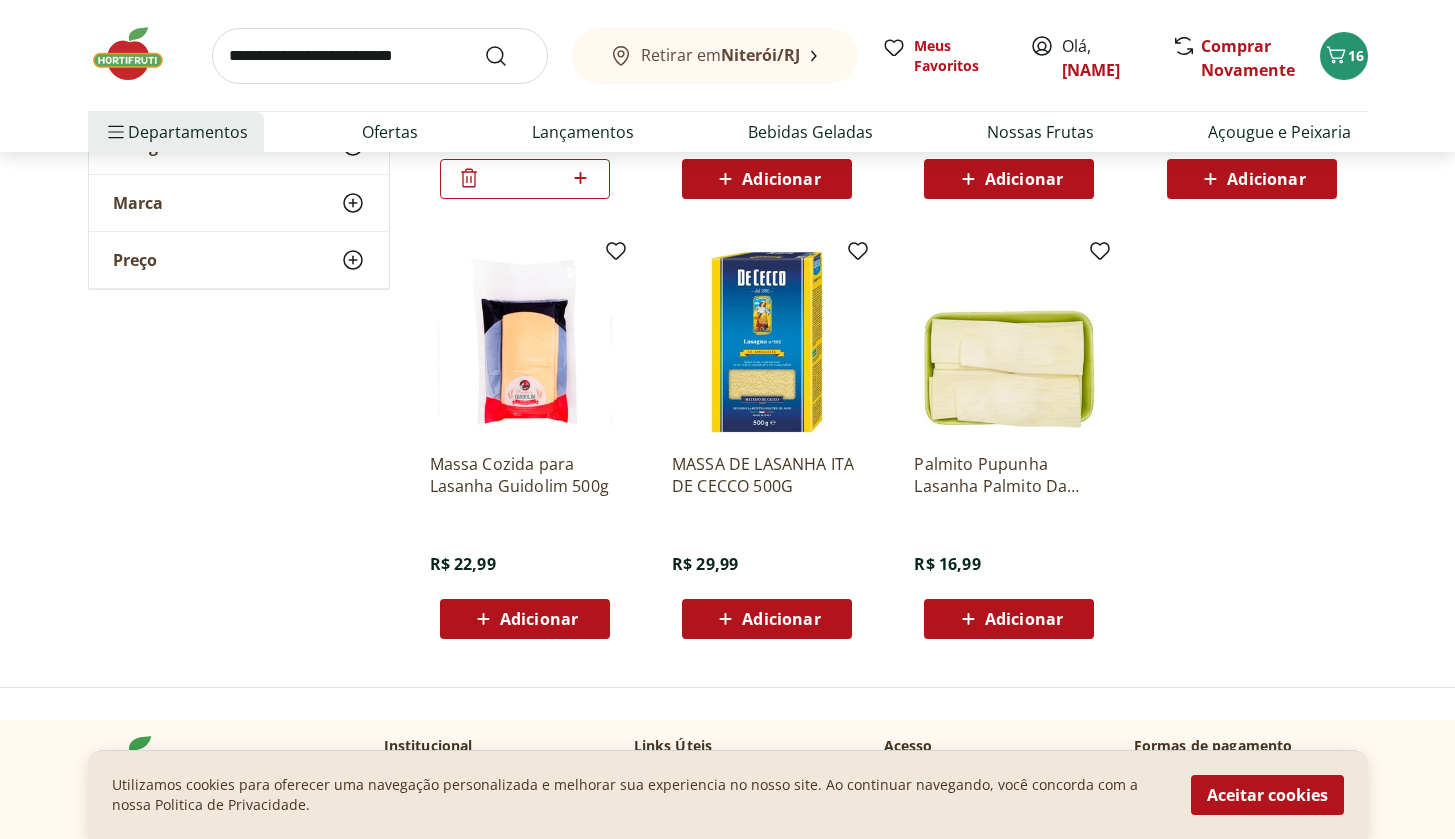 scroll, scrollTop: 760, scrollLeft: 0, axis: vertical 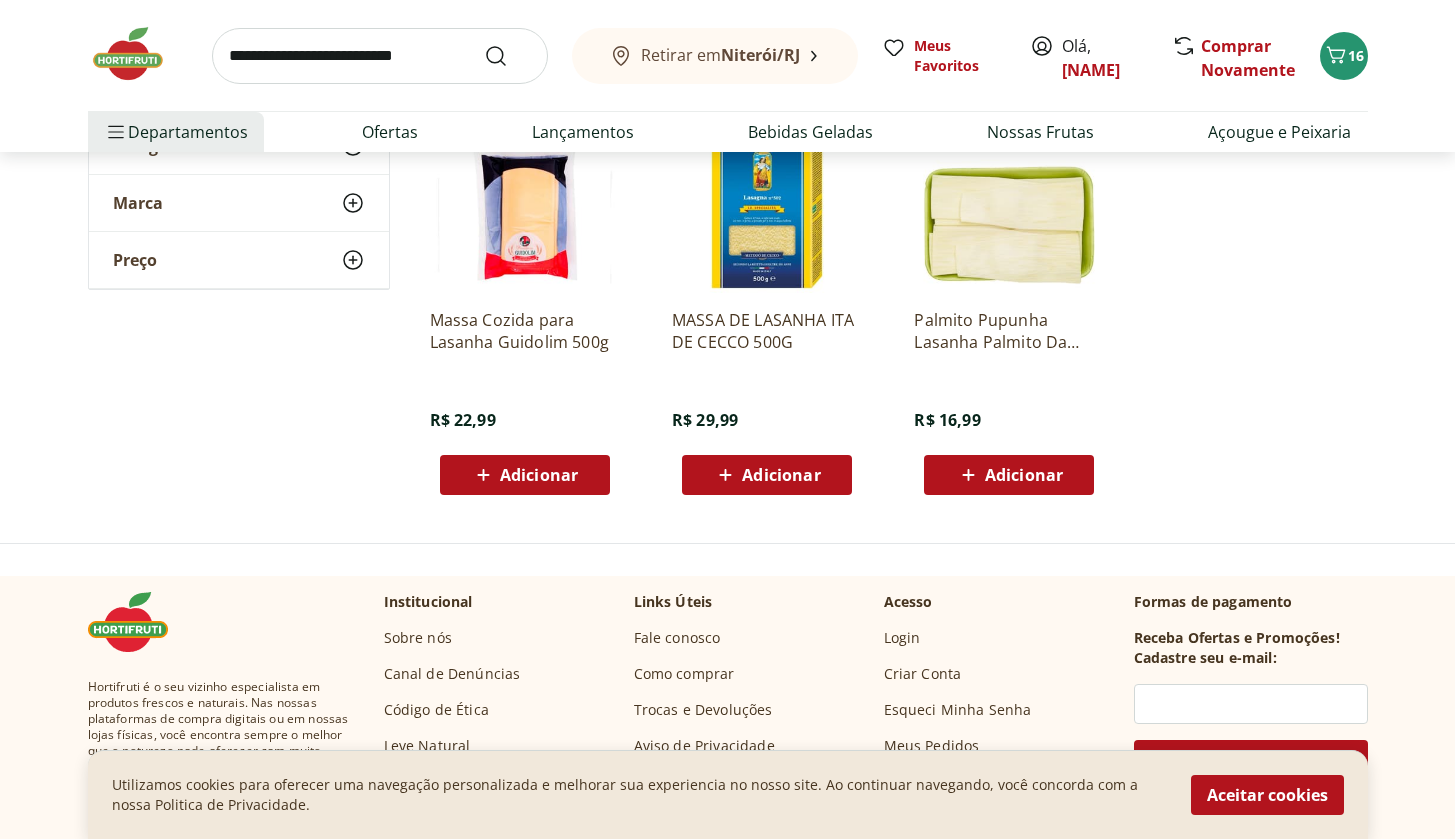 click at bounding box center [380, 56] 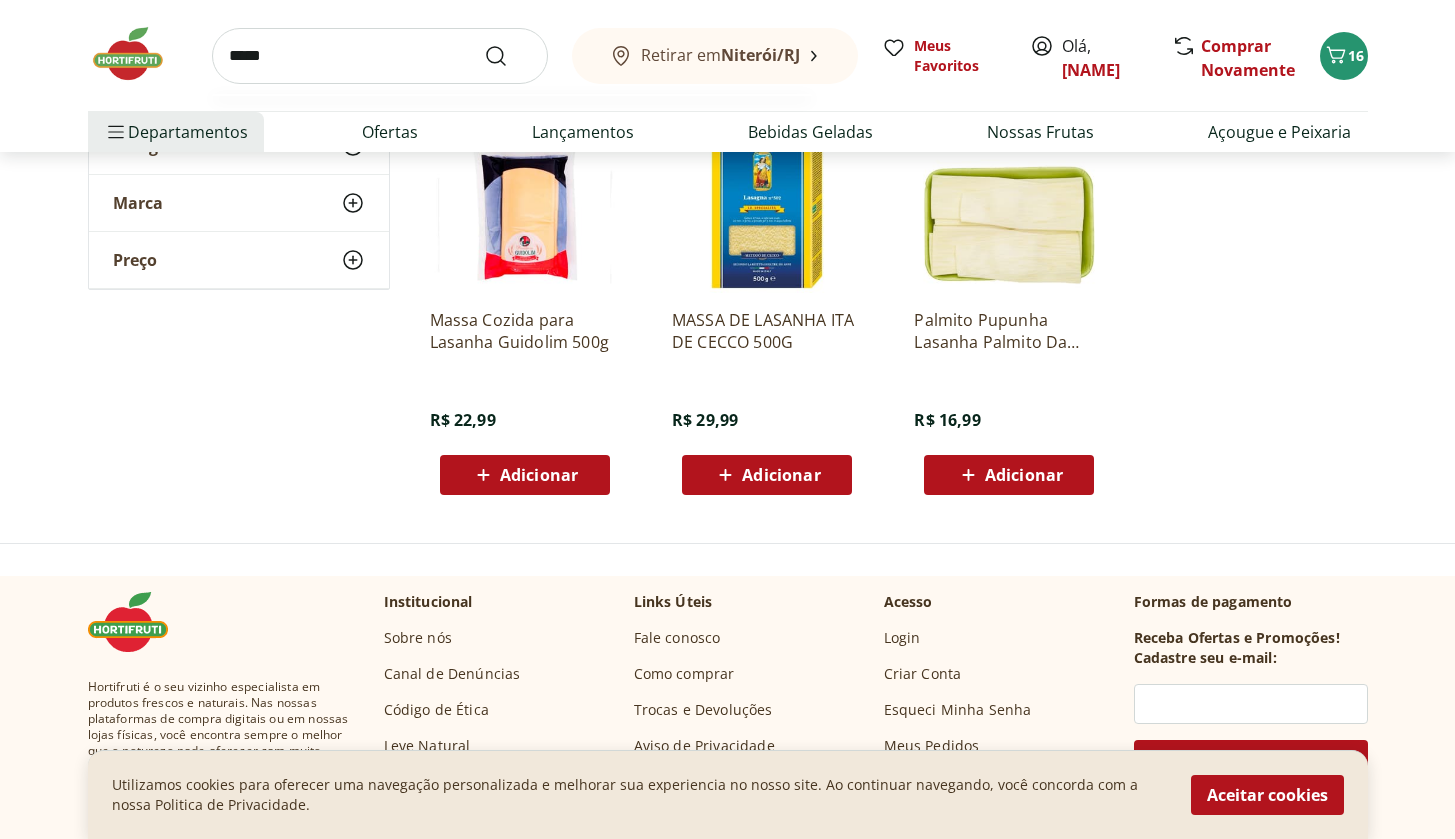type on "*****" 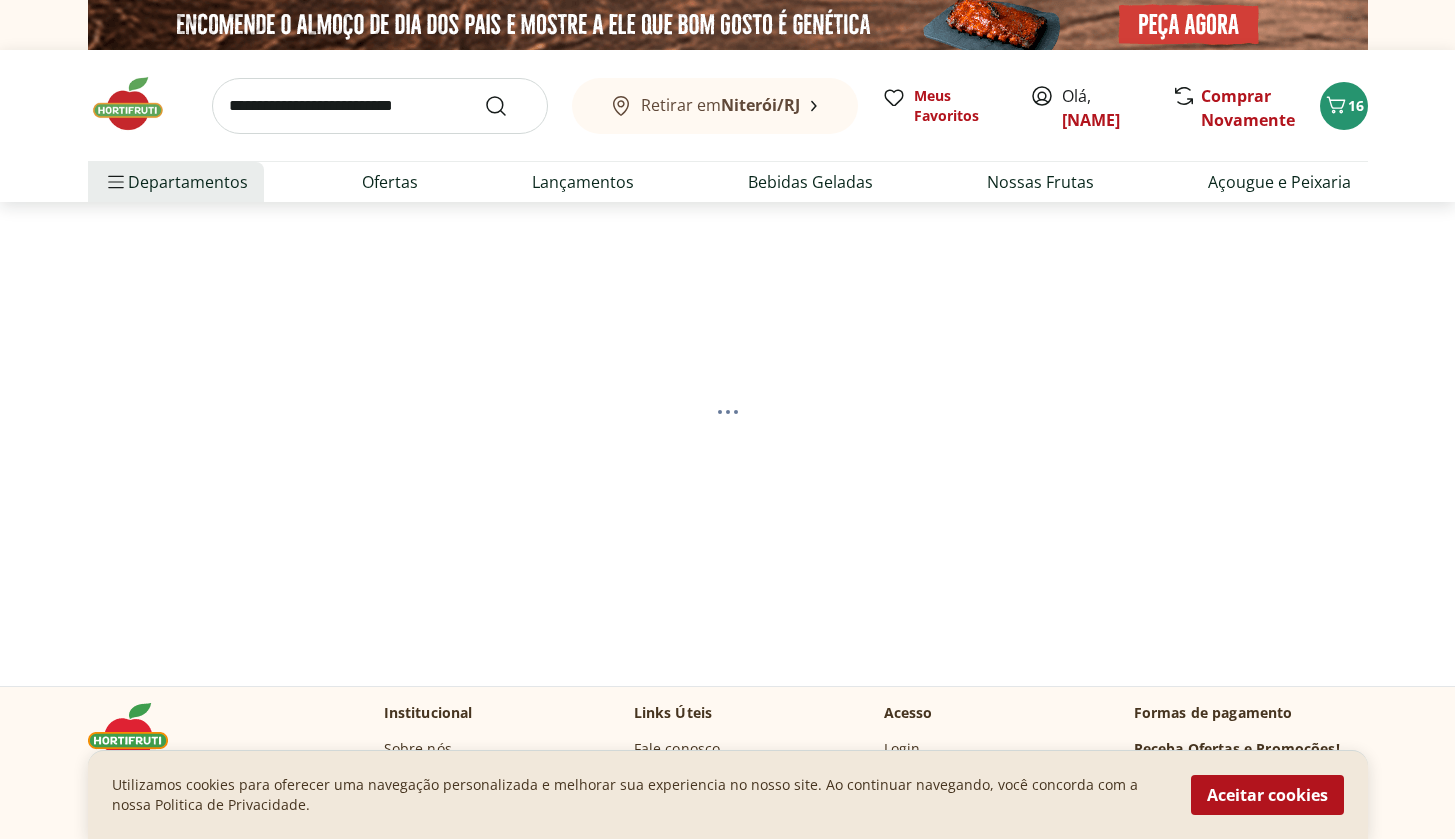 select on "**********" 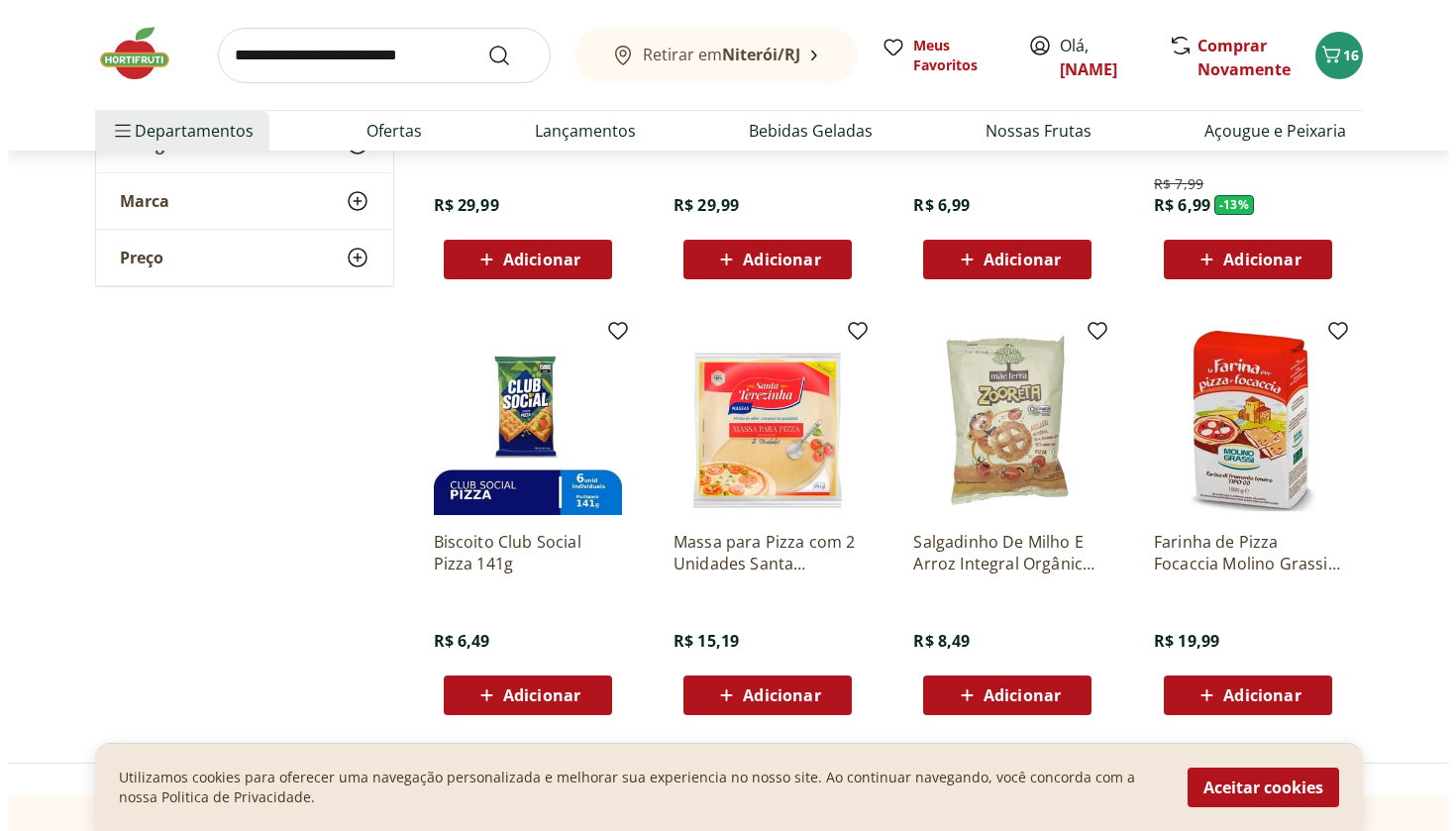 scroll, scrollTop: 996, scrollLeft: 0, axis: vertical 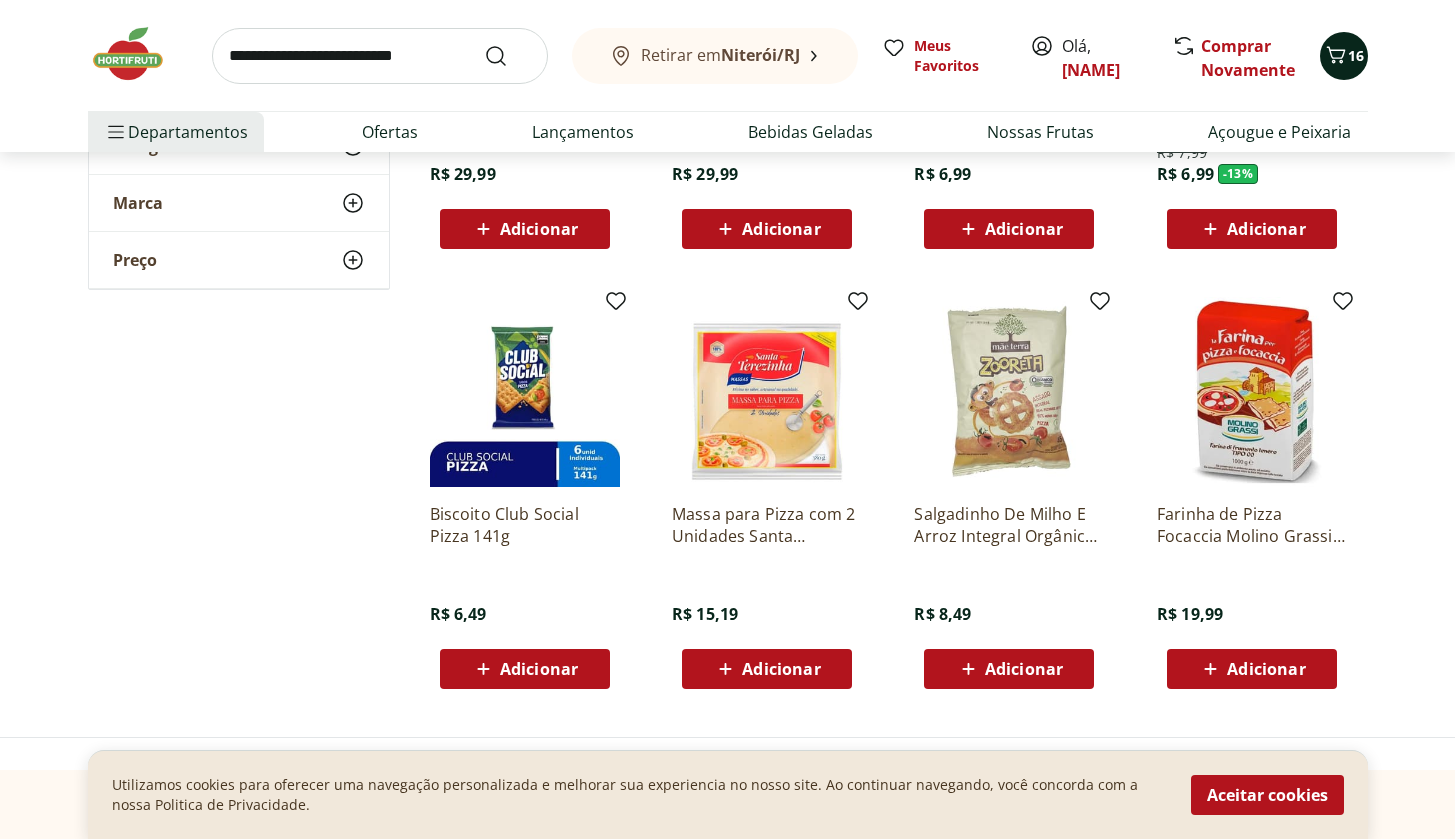 click on "16" at bounding box center (1356, 55) 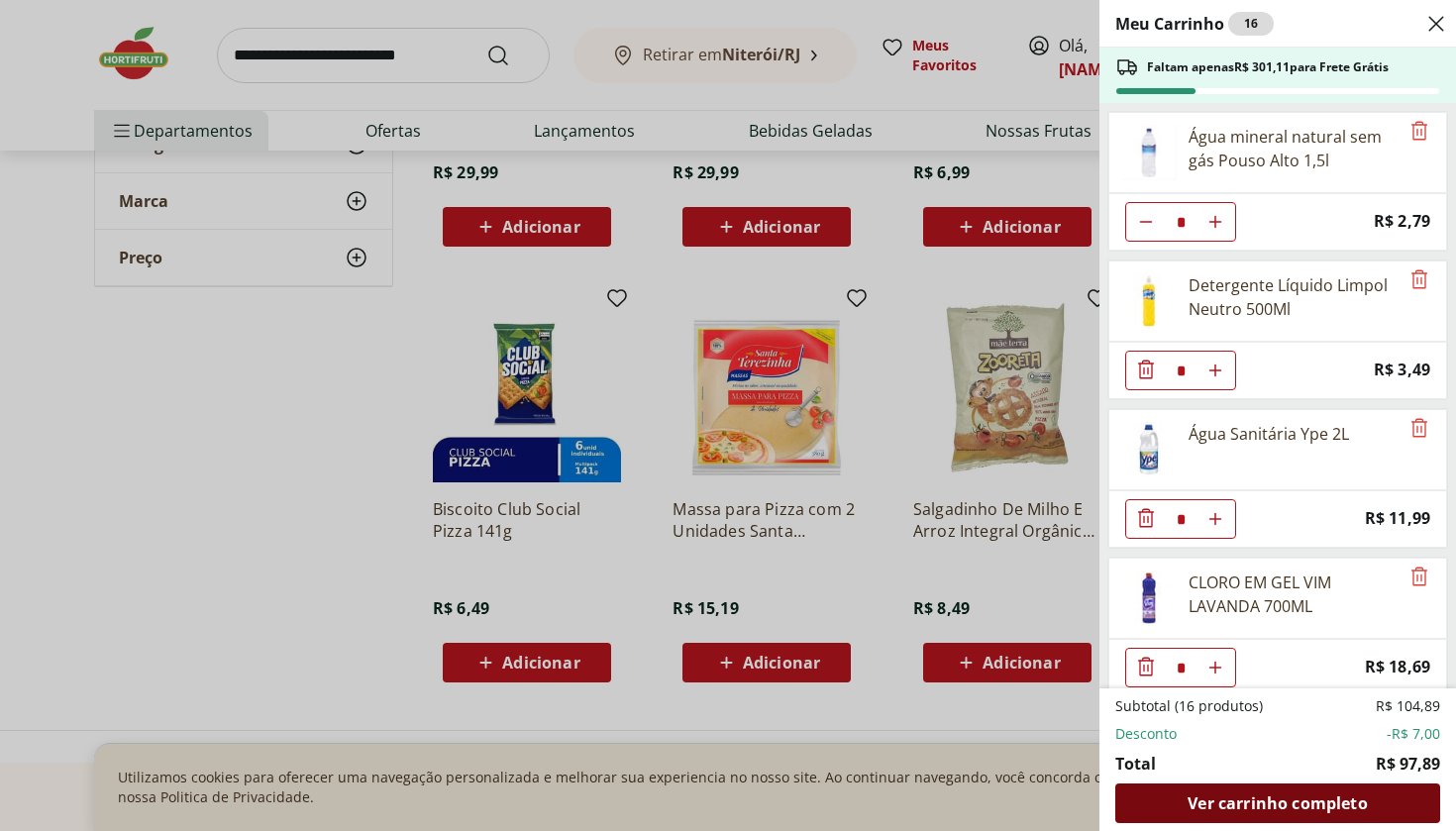 click on "Ver carrinho completo" at bounding box center [1277, 803] 